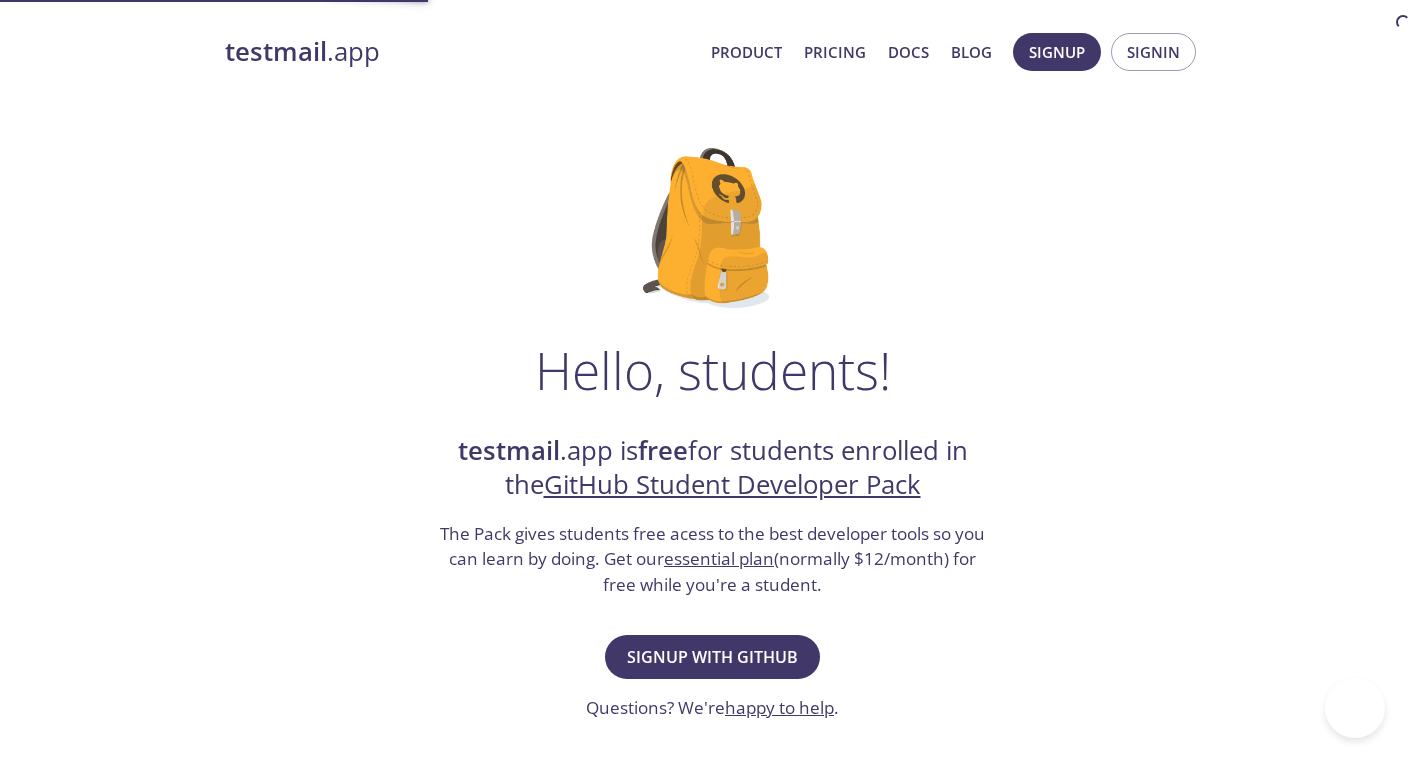 scroll, scrollTop: 0, scrollLeft: 0, axis: both 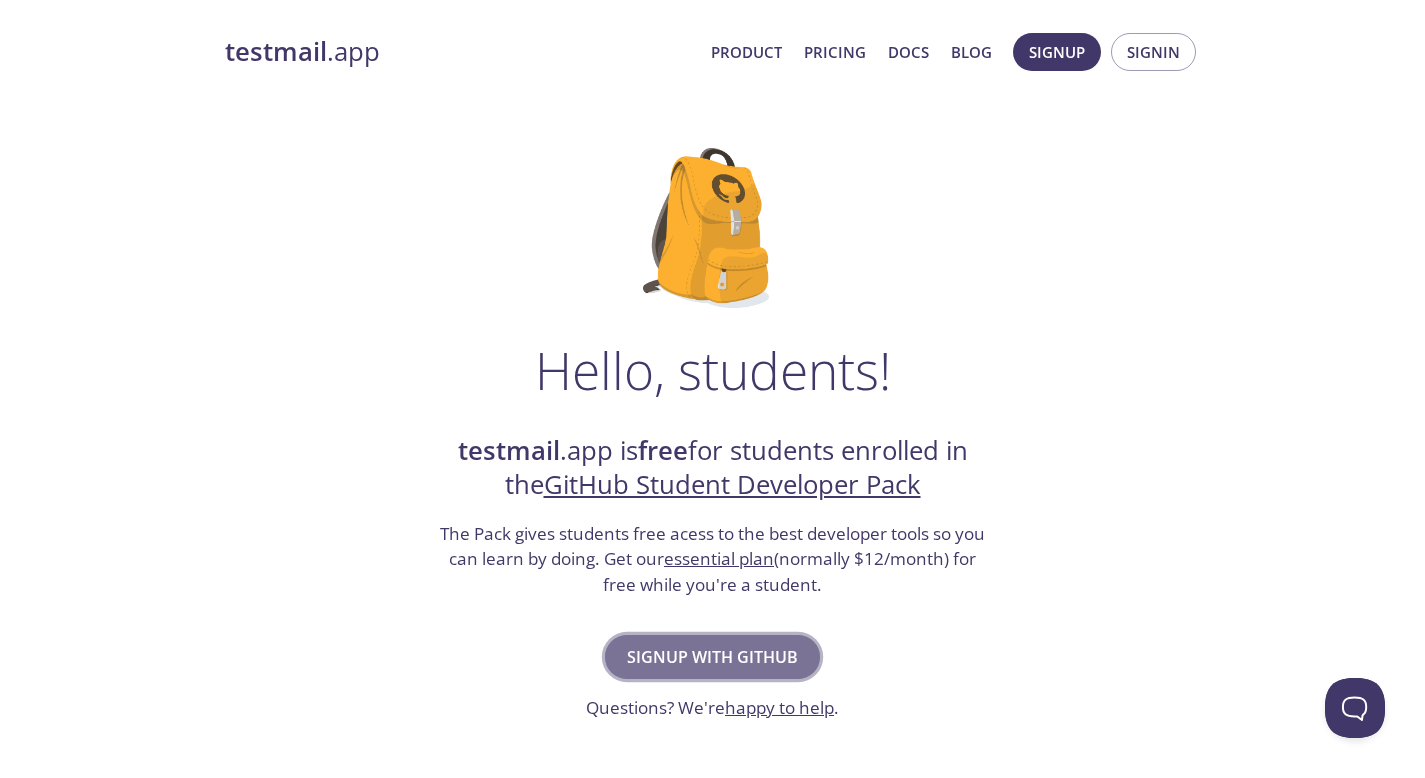 click on "Signup with GitHub" at bounding box center [712, 657] 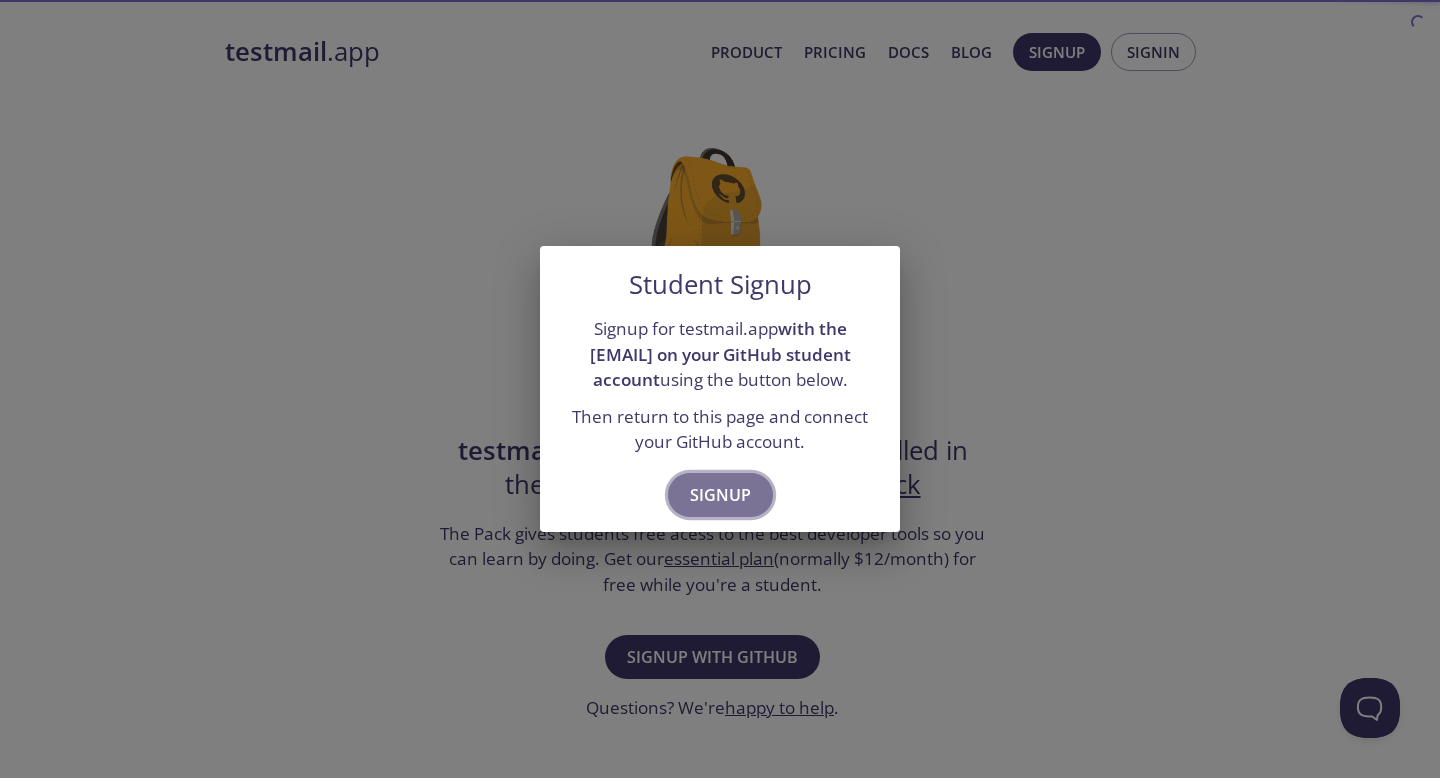 click on "Signup" at bounding box center (720, 495) 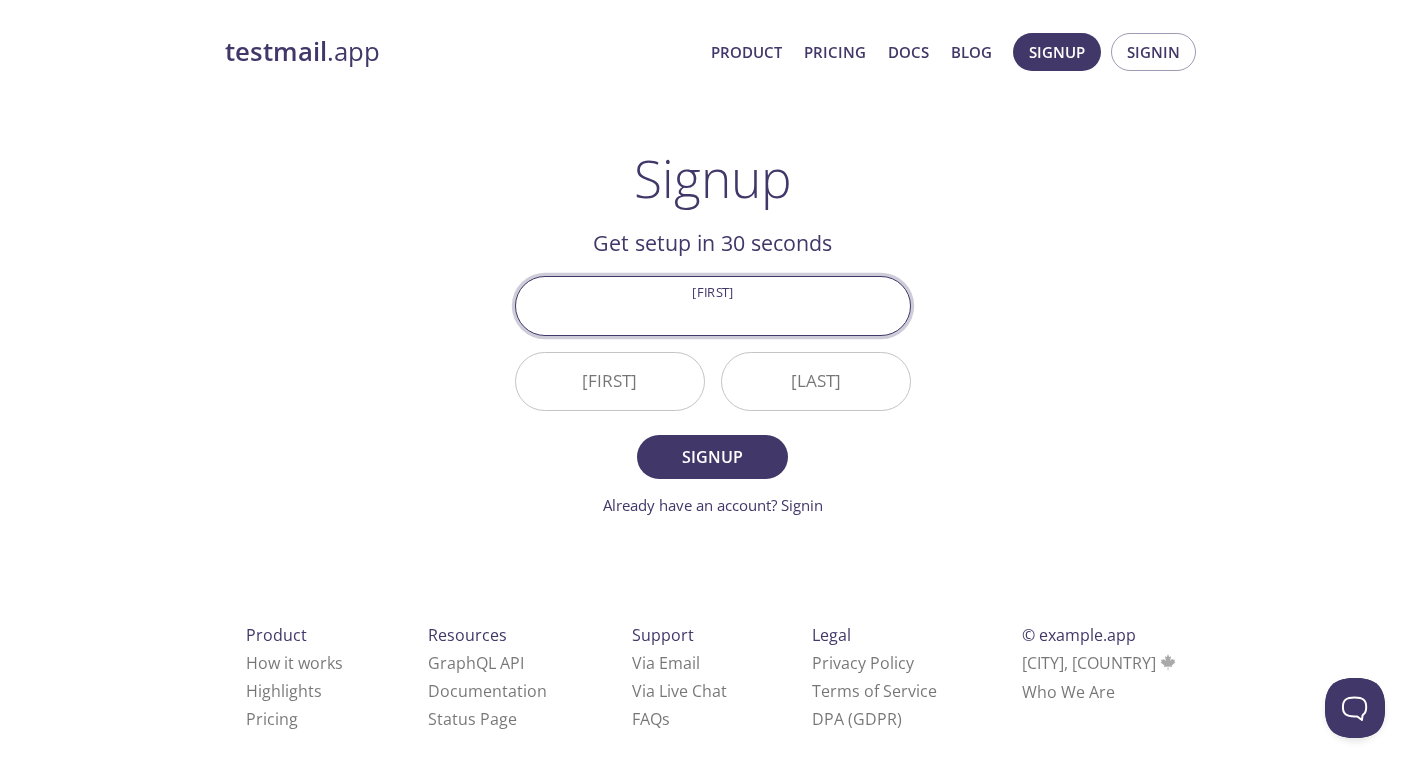 click on "testmail .app Product Pricing Docs Blog Signup Signin Signup Get setup in 30 seconds Email Address First Name Last Name Signup Already have an account? Signin Check your email inbox Email Verification Code Confirm Didn't receive anything? Resend email Product How it works Highlights Pricing Resources GraphQL API Documentation Status Page Support Via Email Via Live Chat FAQ s Legal Privacy Policy Terms of Service DPA (GDPR) © testmail.app Toronto, Canada Who We Are" at bounding box center (713, 404) 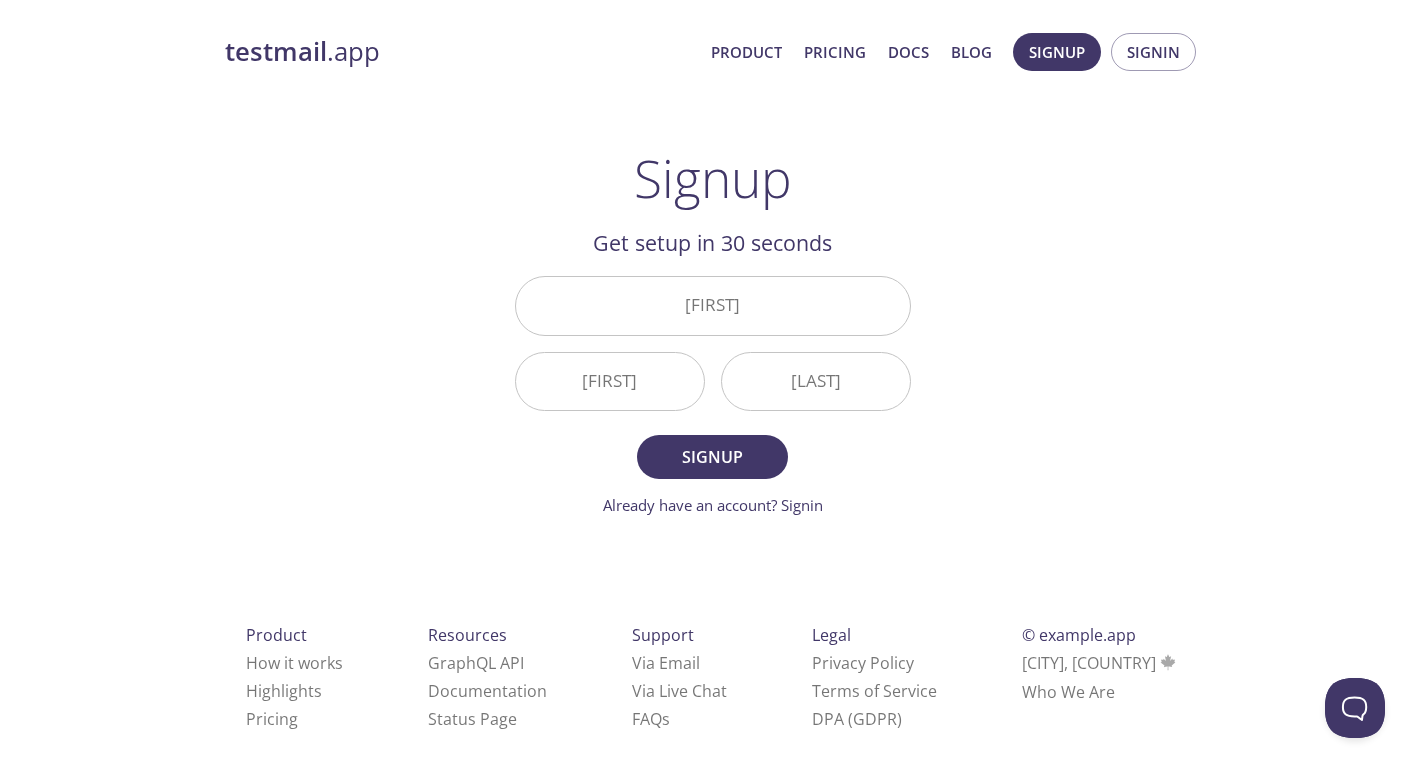 click on "Email Address" at bounding box center [713, 305] 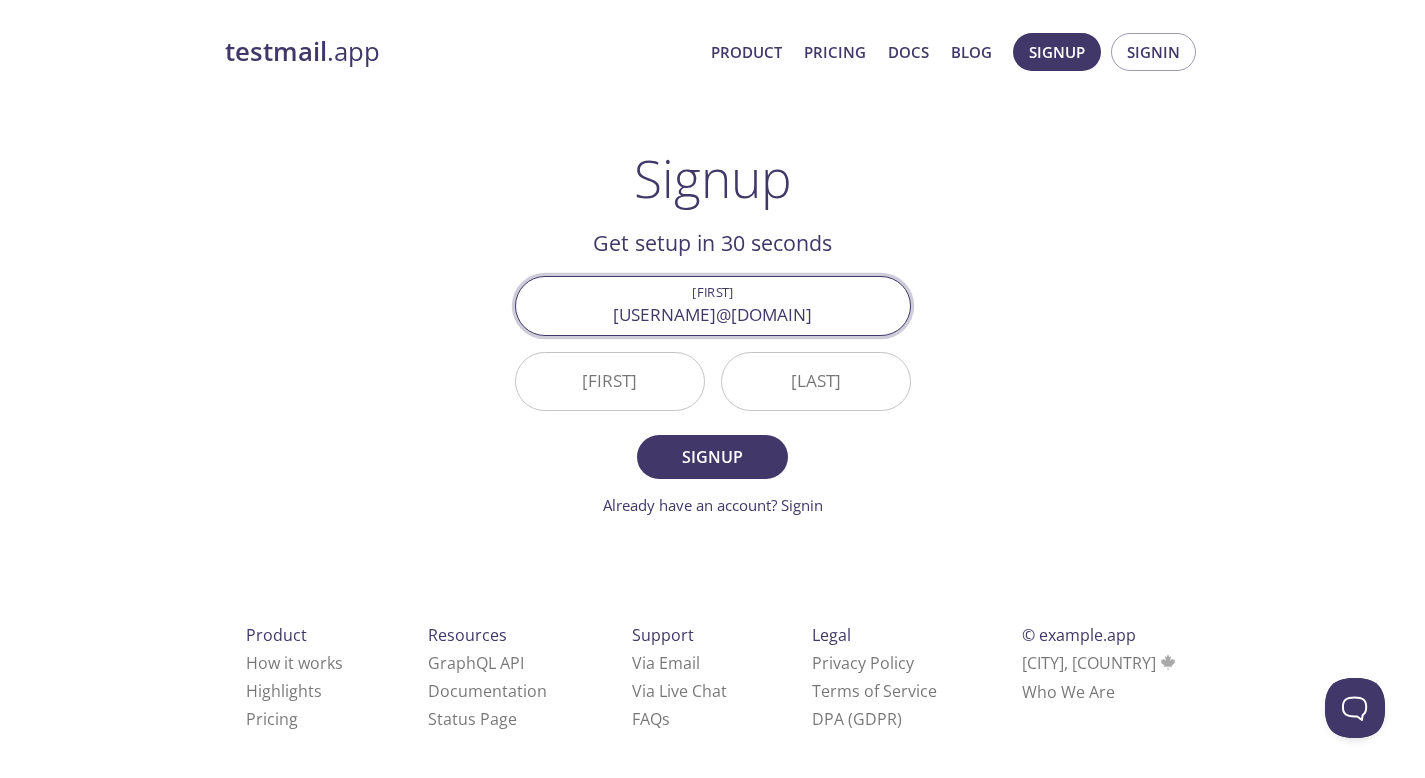 type on "[USERNAME]@[DOMAIN]" 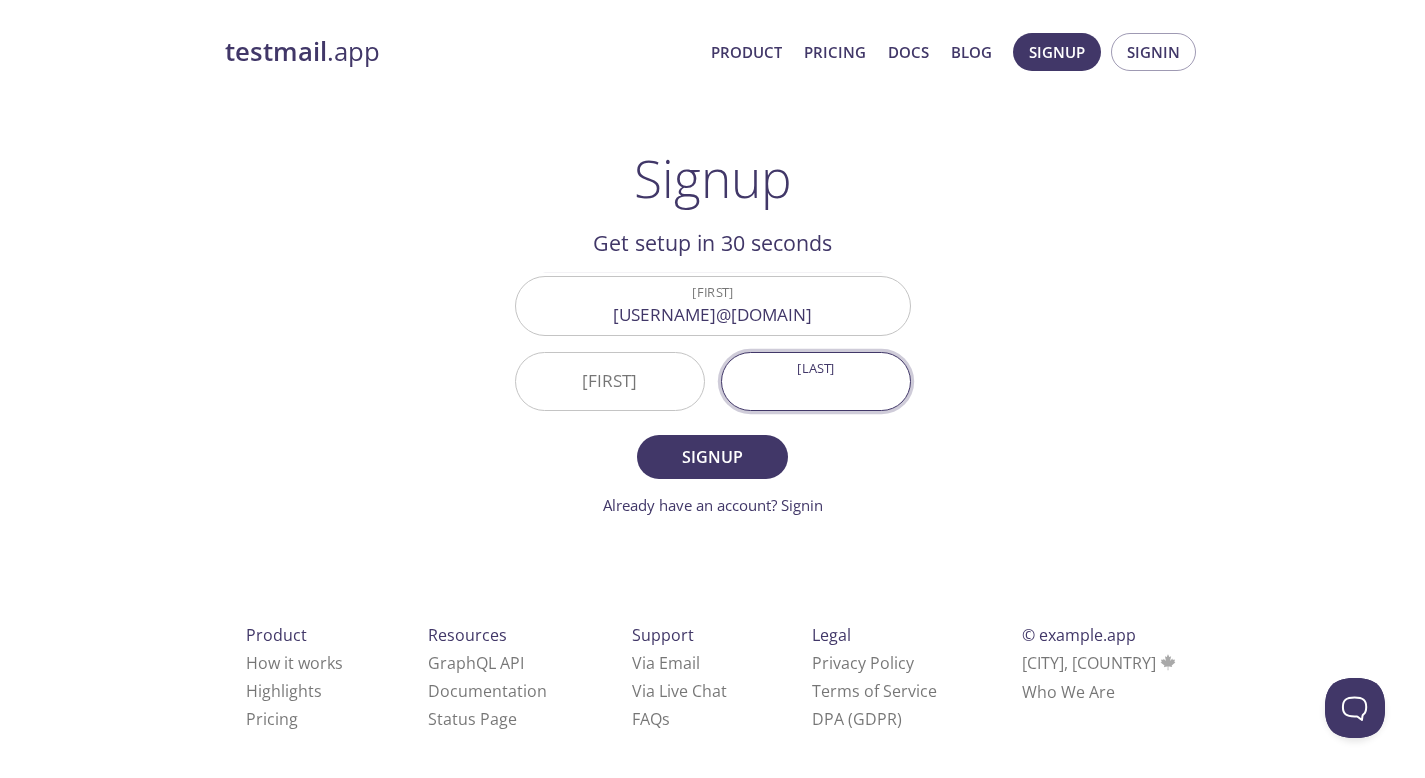 click on "First Name" at bounding box center [610, 381] 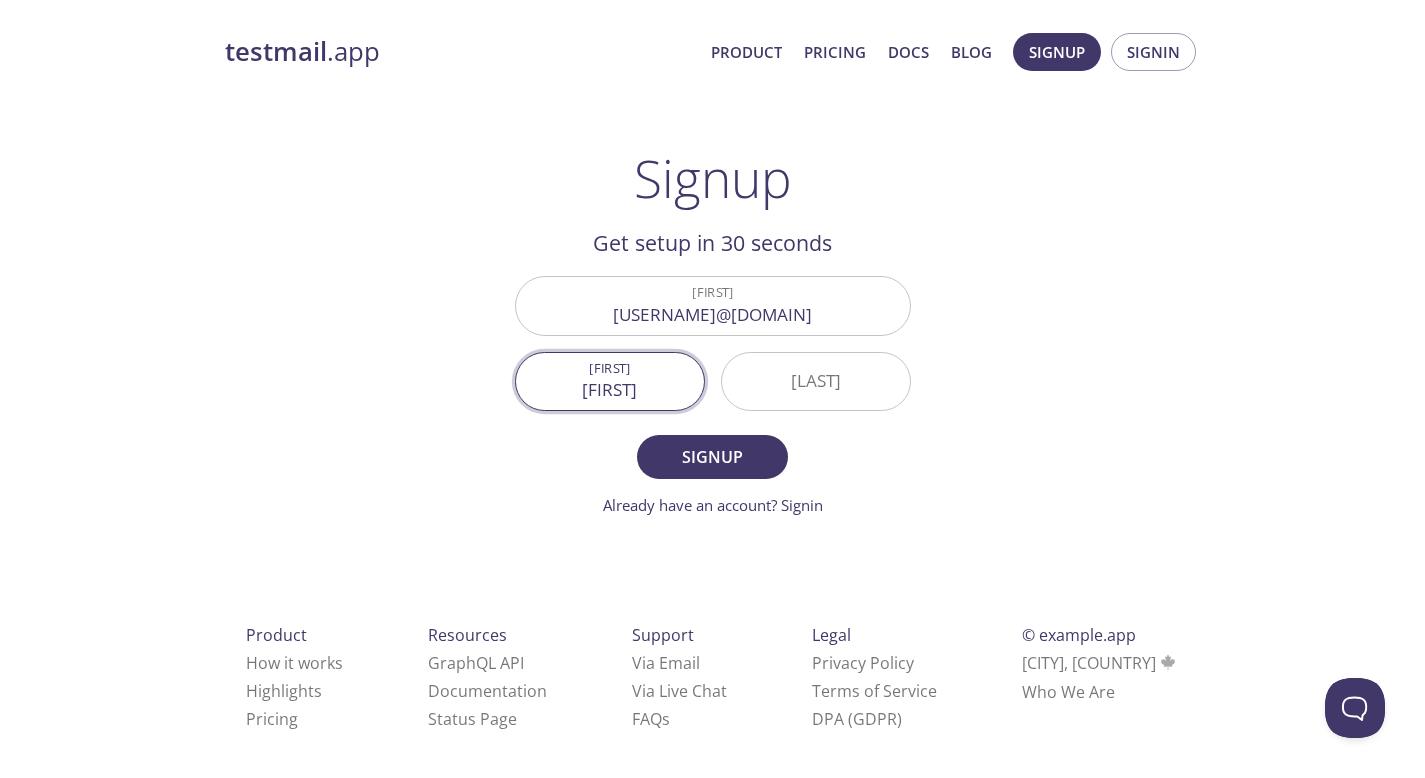 type on "[FIRST]" 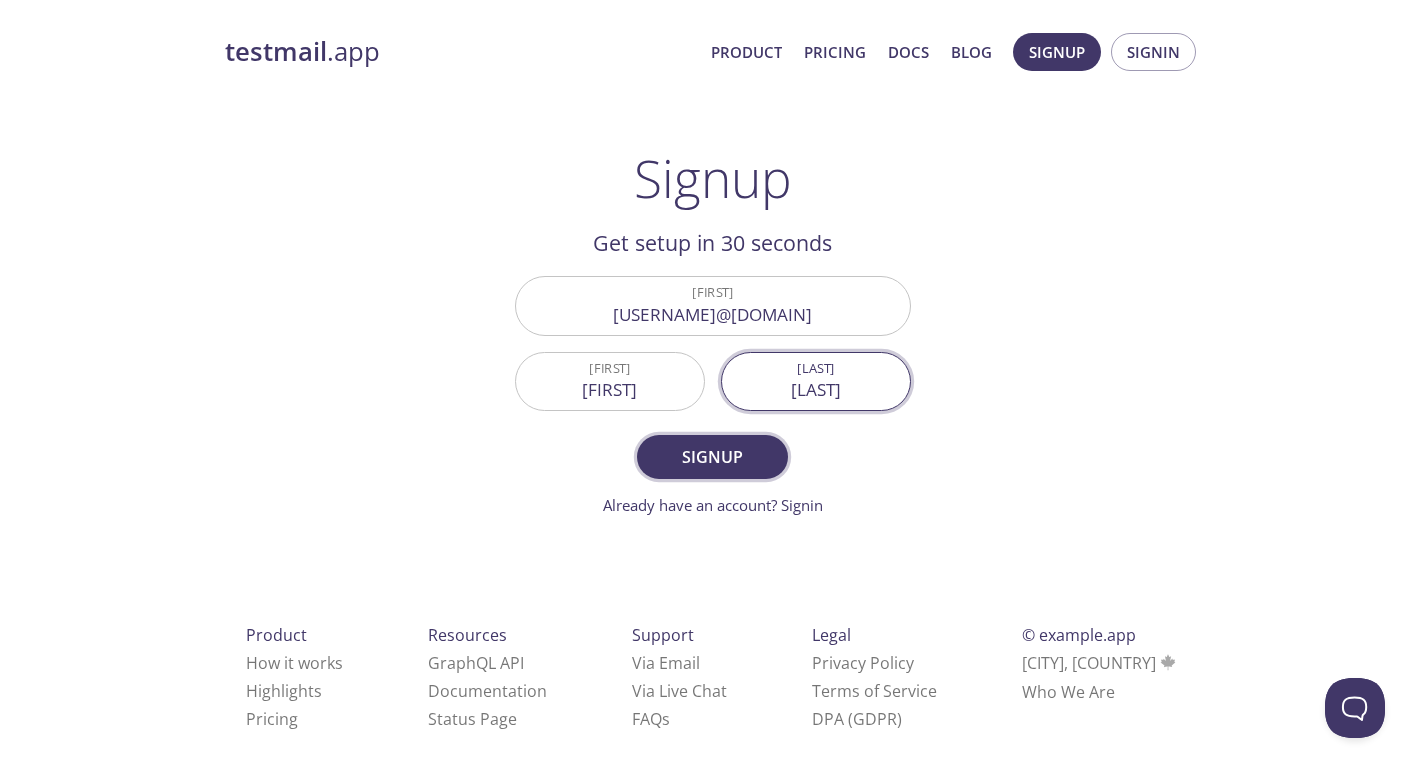 type on "[LAST]" 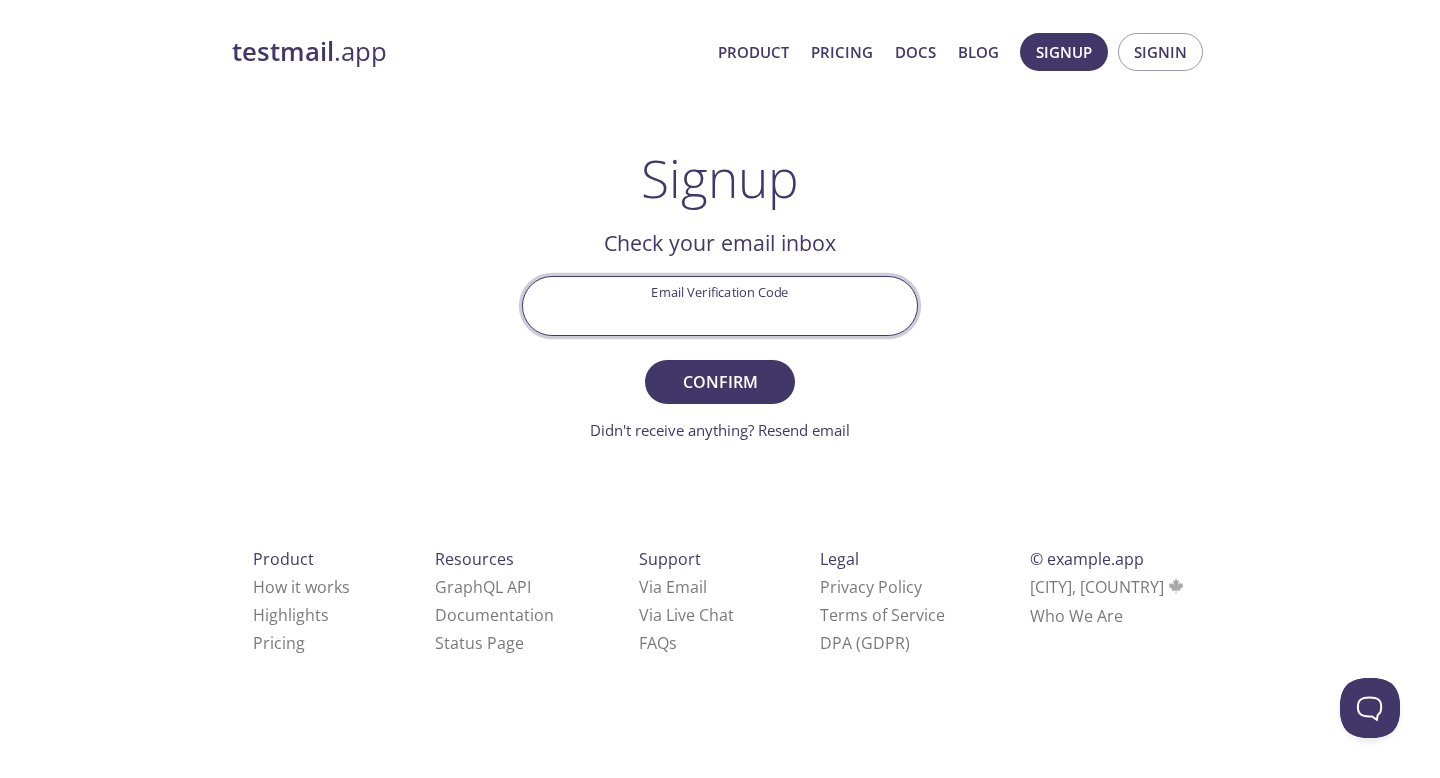 click on "Email Verification Code" at bounding box center [720, 305] 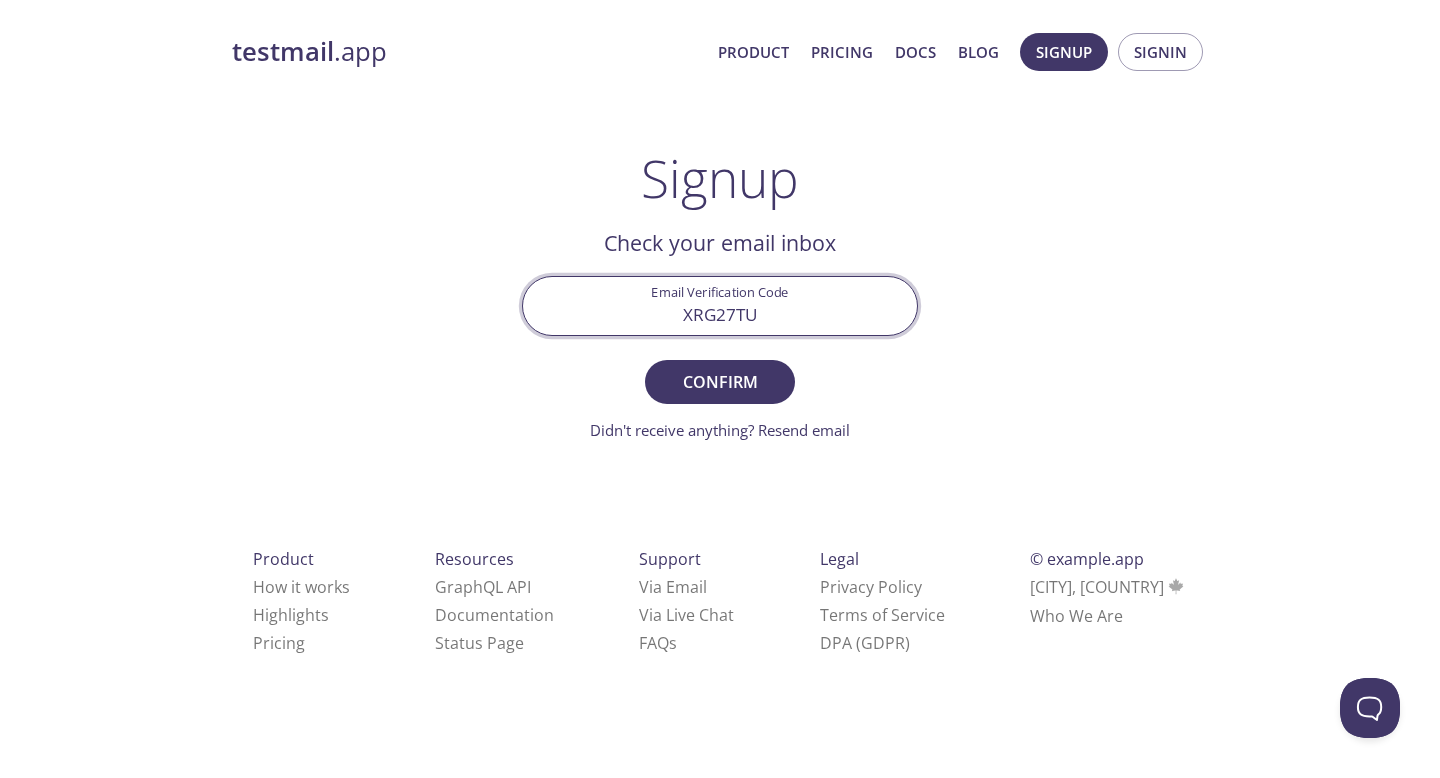 type on "XRG27TU" 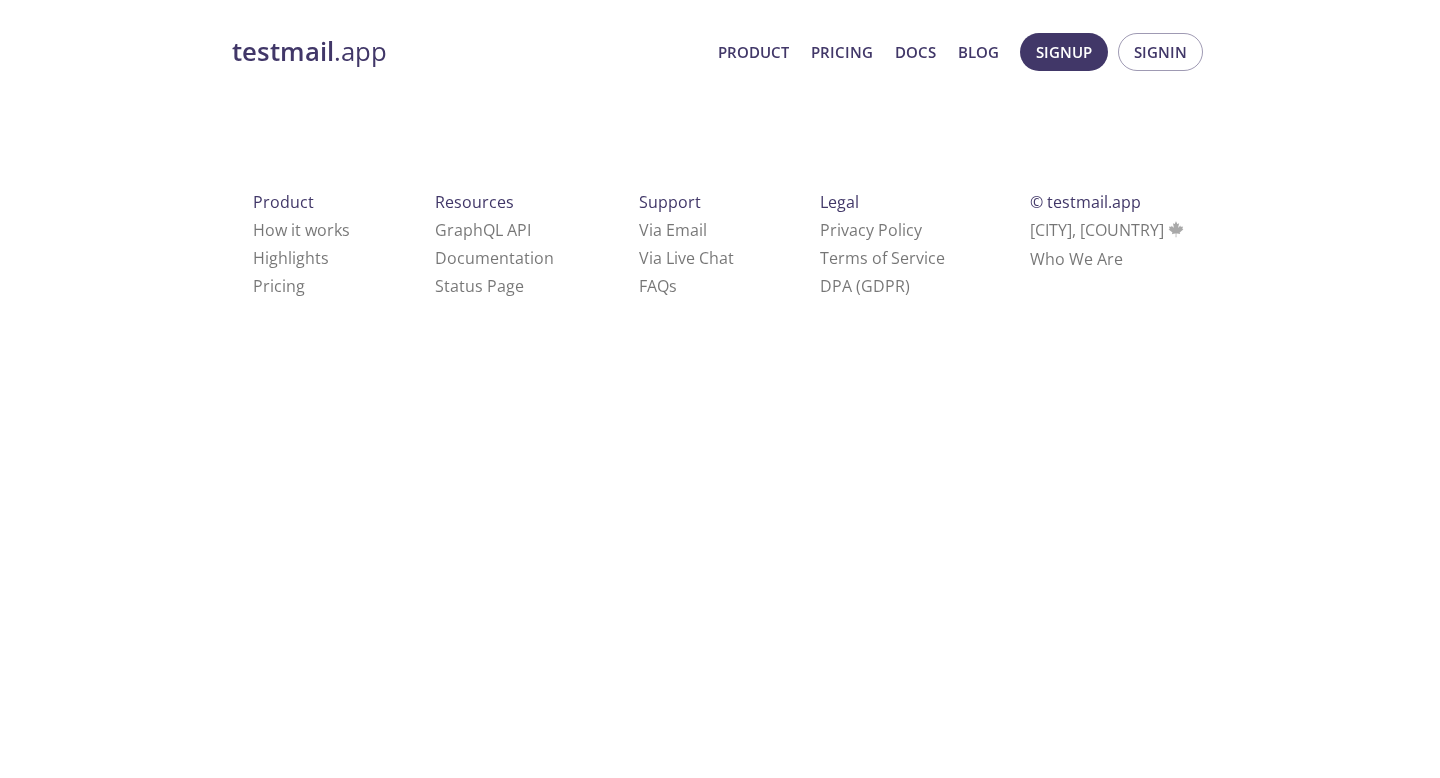 scroll, scrollTop: 0, scrollLeft: 0, axis: both 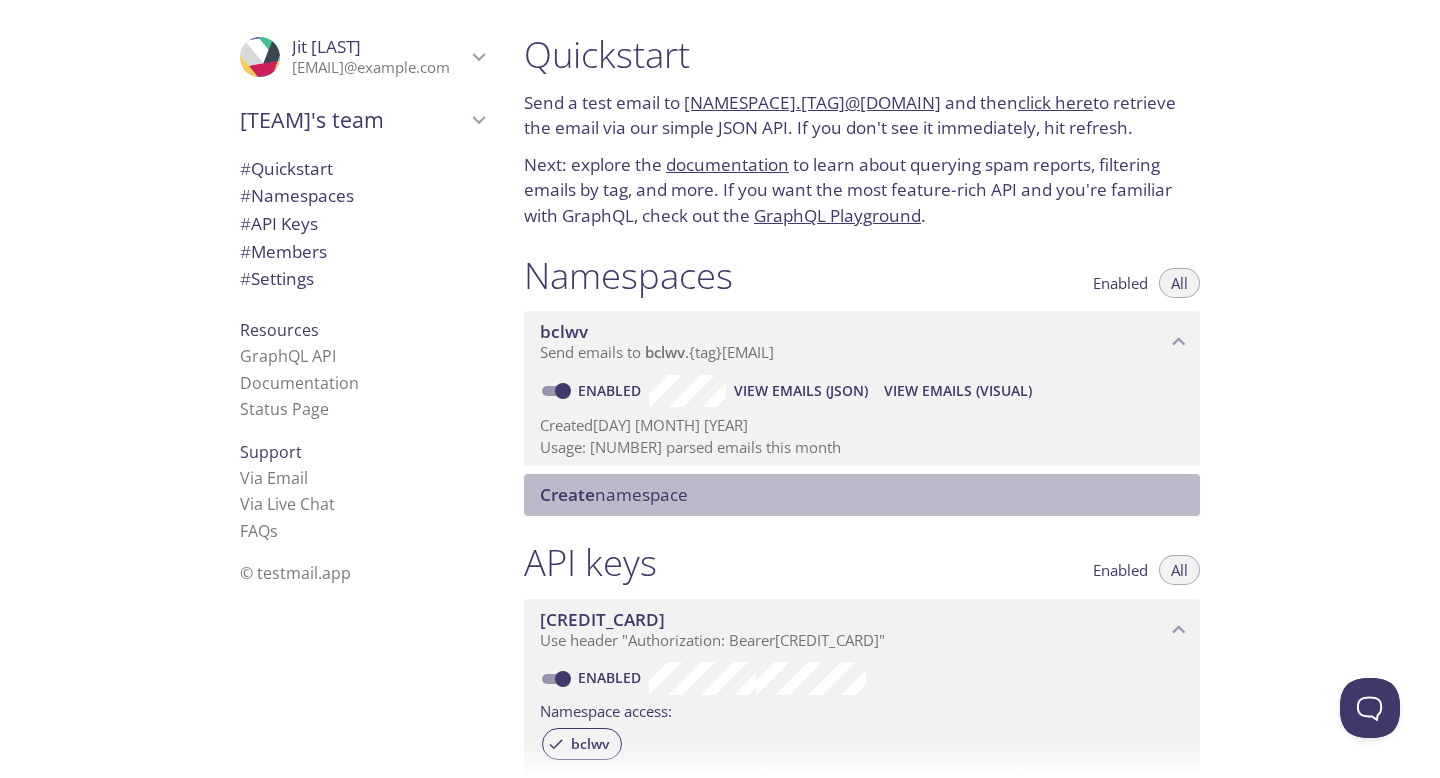 click on "Create namespace" at bounding box center (614, 494) 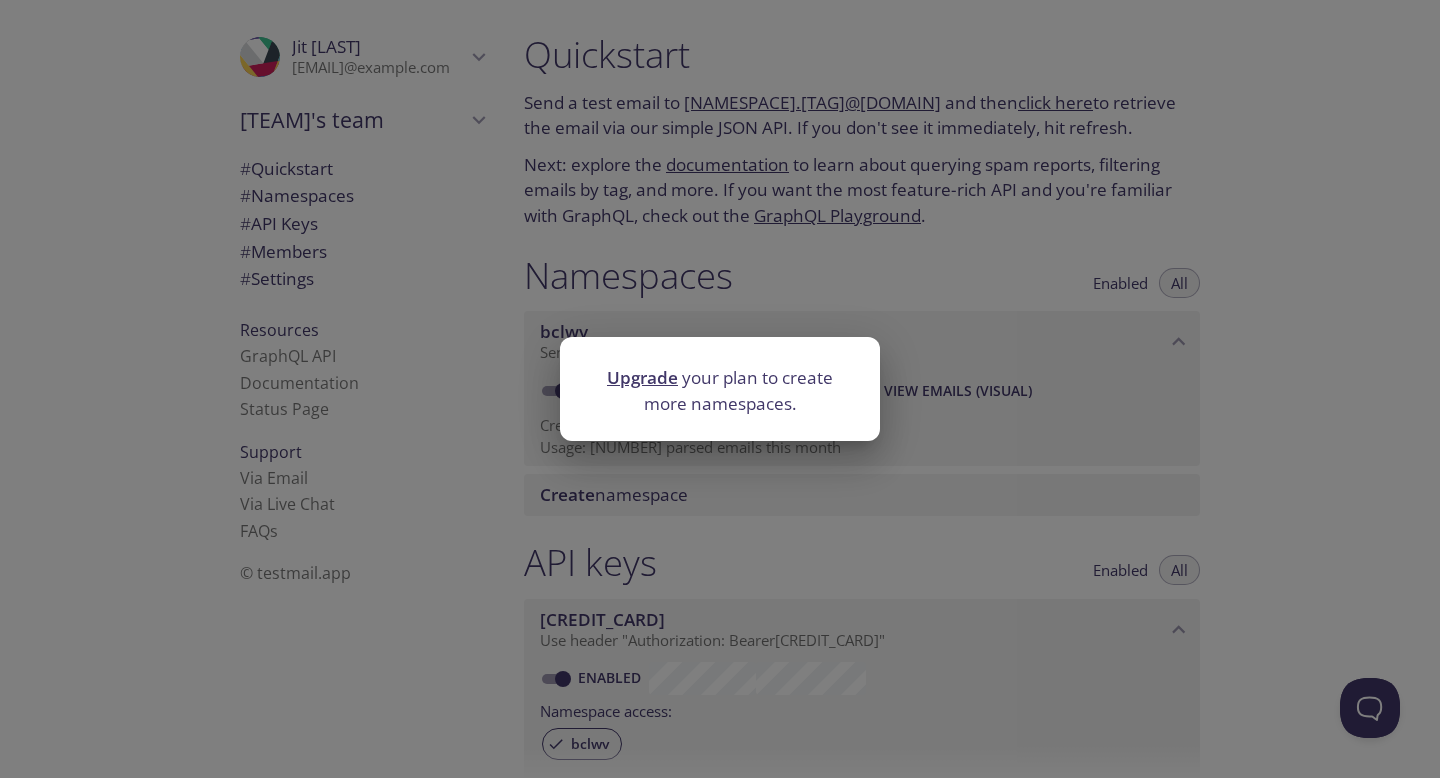 click on "Upgrade" at bounding box center [642, 377] 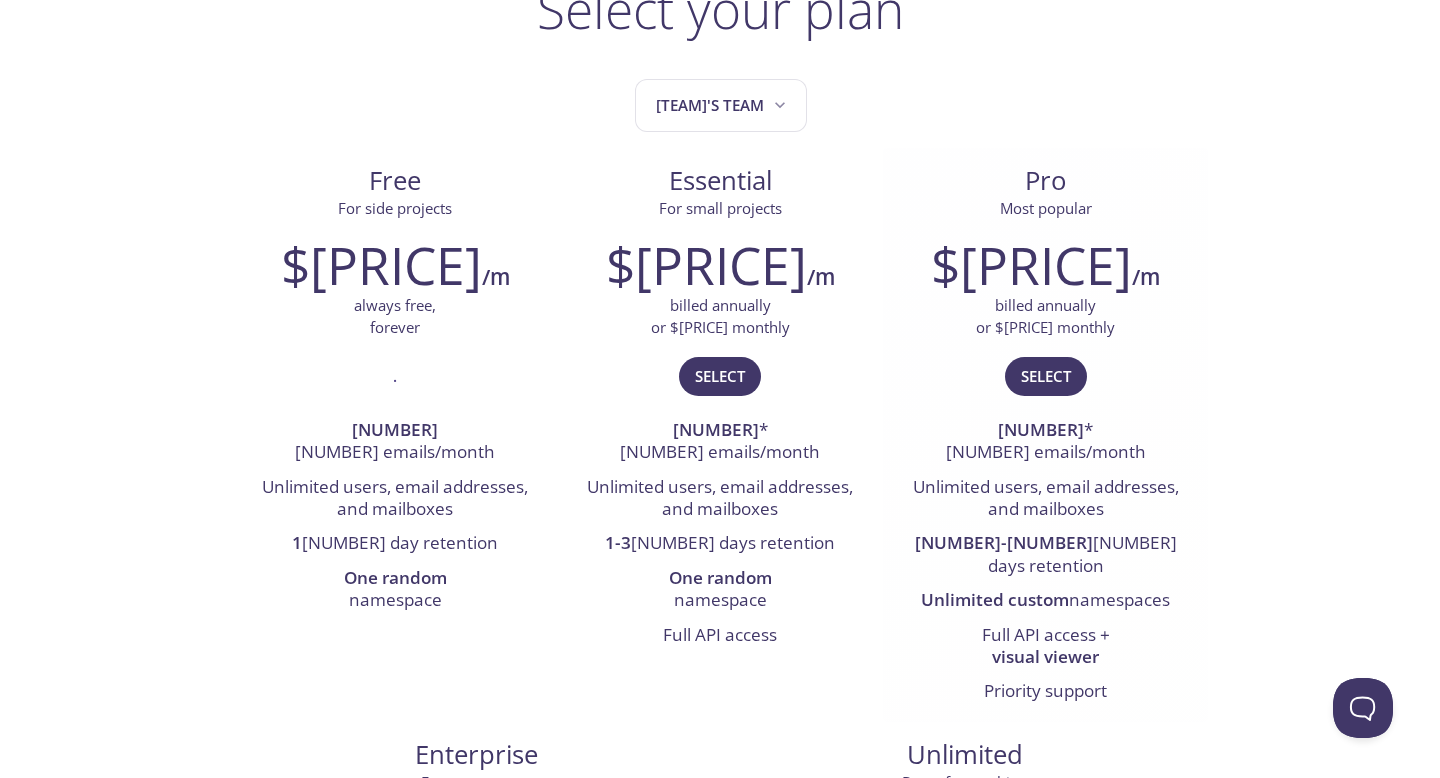 scroll, scrollTop: 0, scrollLeft: 0, axis: both 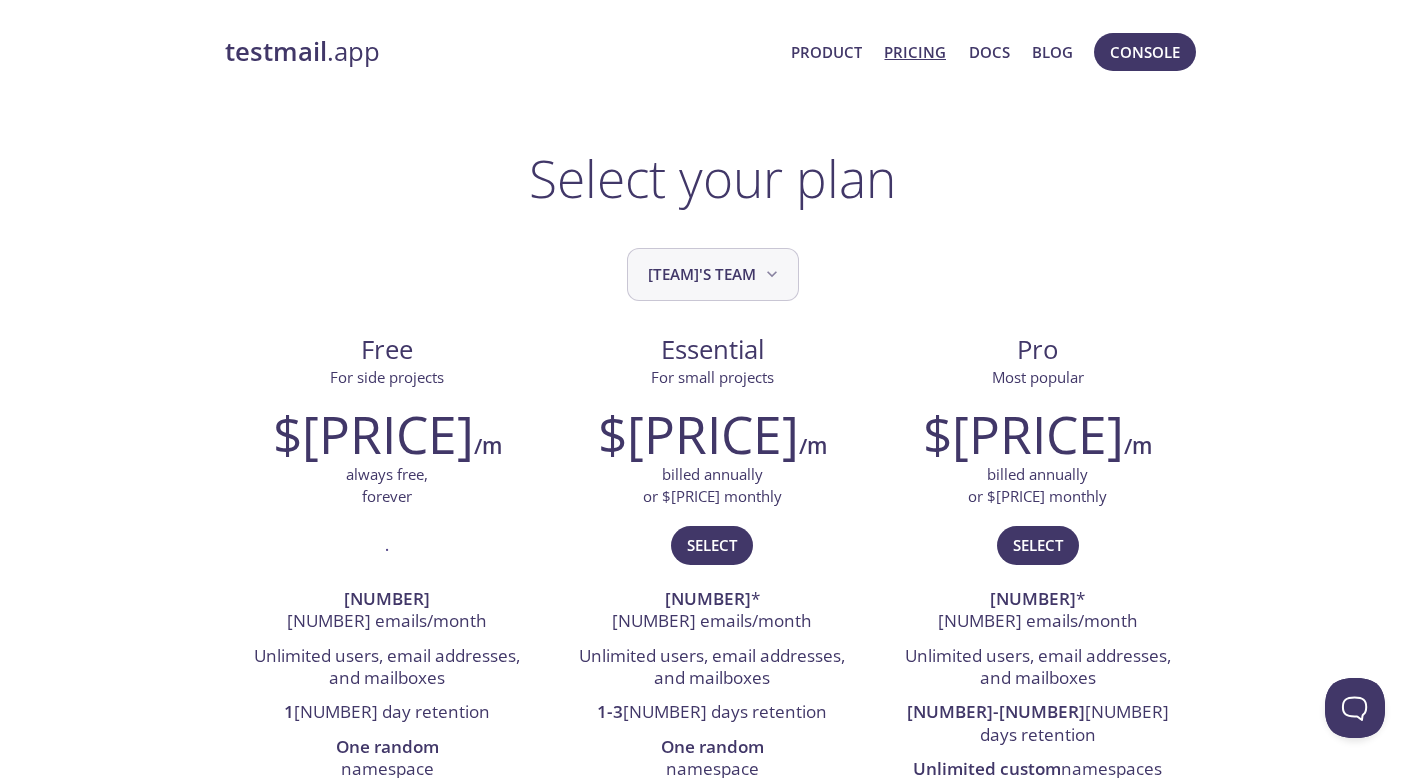 click on "[FIRST]'s team" at bounding box center [715, 274] 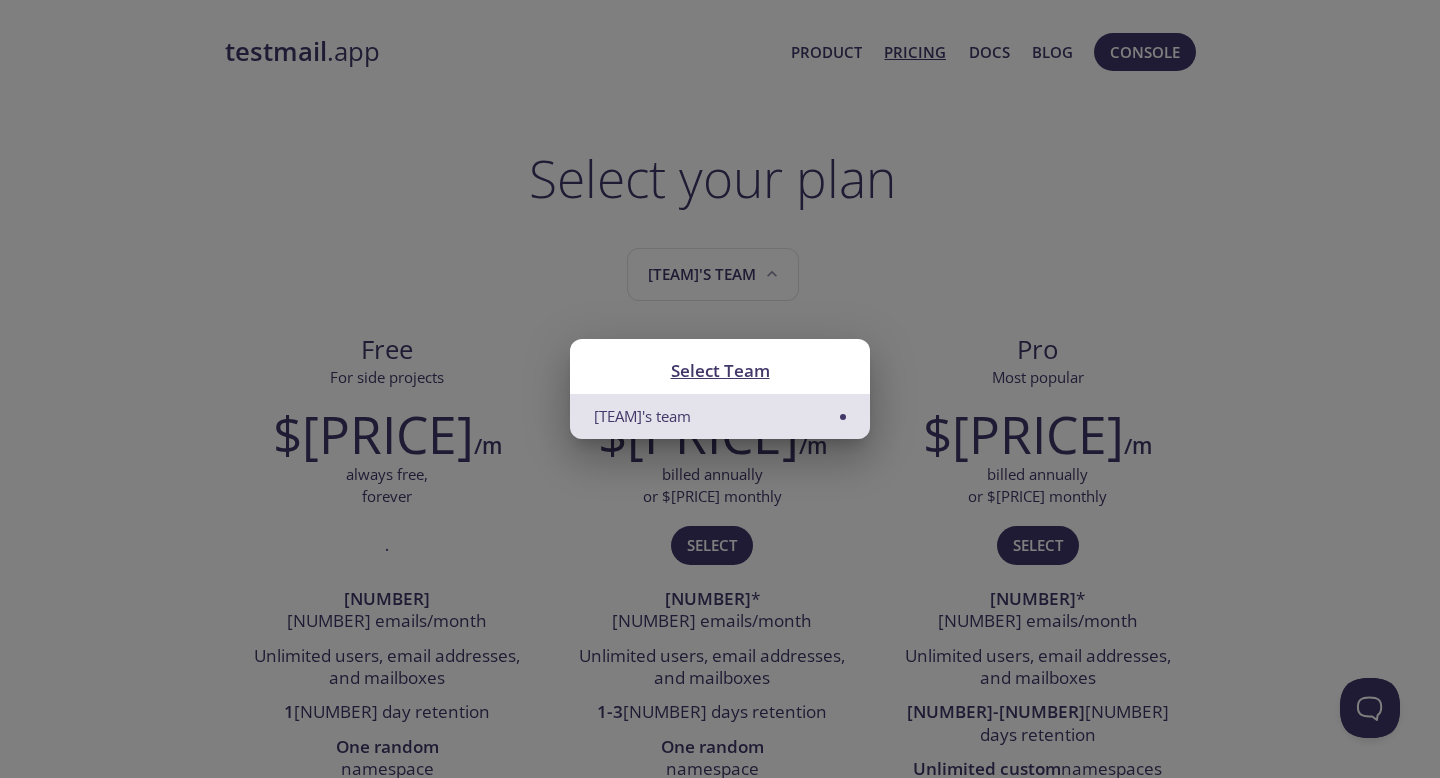 click on "Select Team Jit's team" at bounding box center (720, 389) 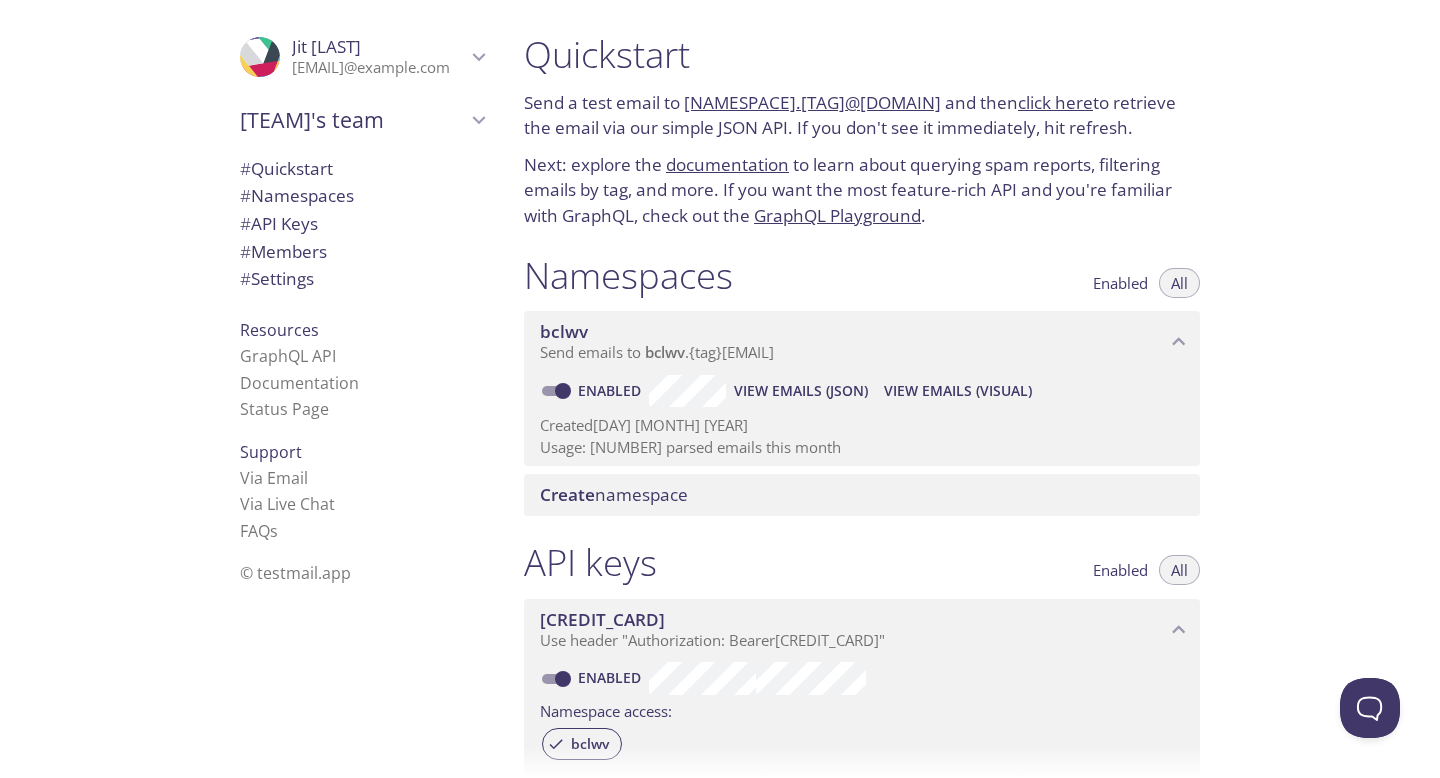 click on "#  Quickstart" at bounding box center (286, 168) 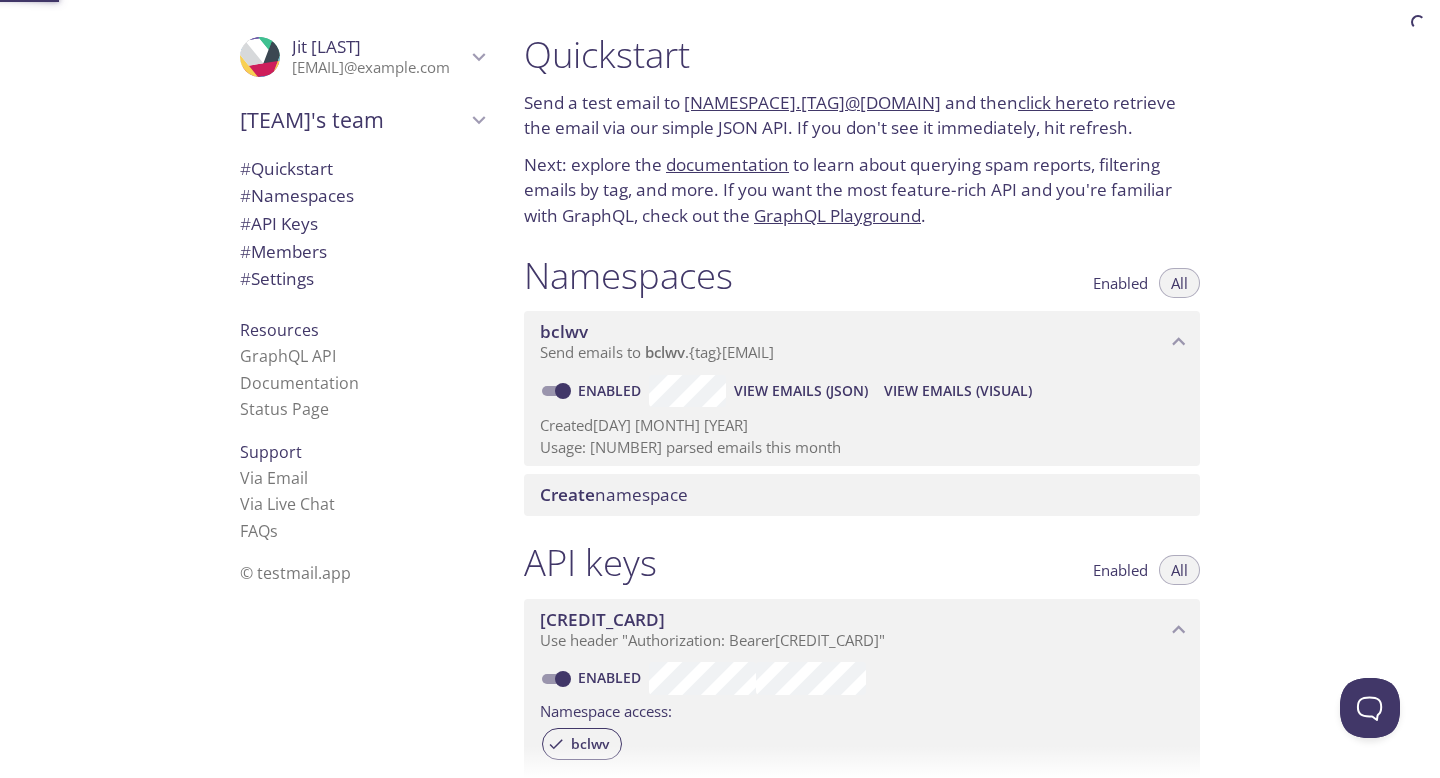 scroll, scrollTop: 1, scrollLeft: 0, axis: vertical 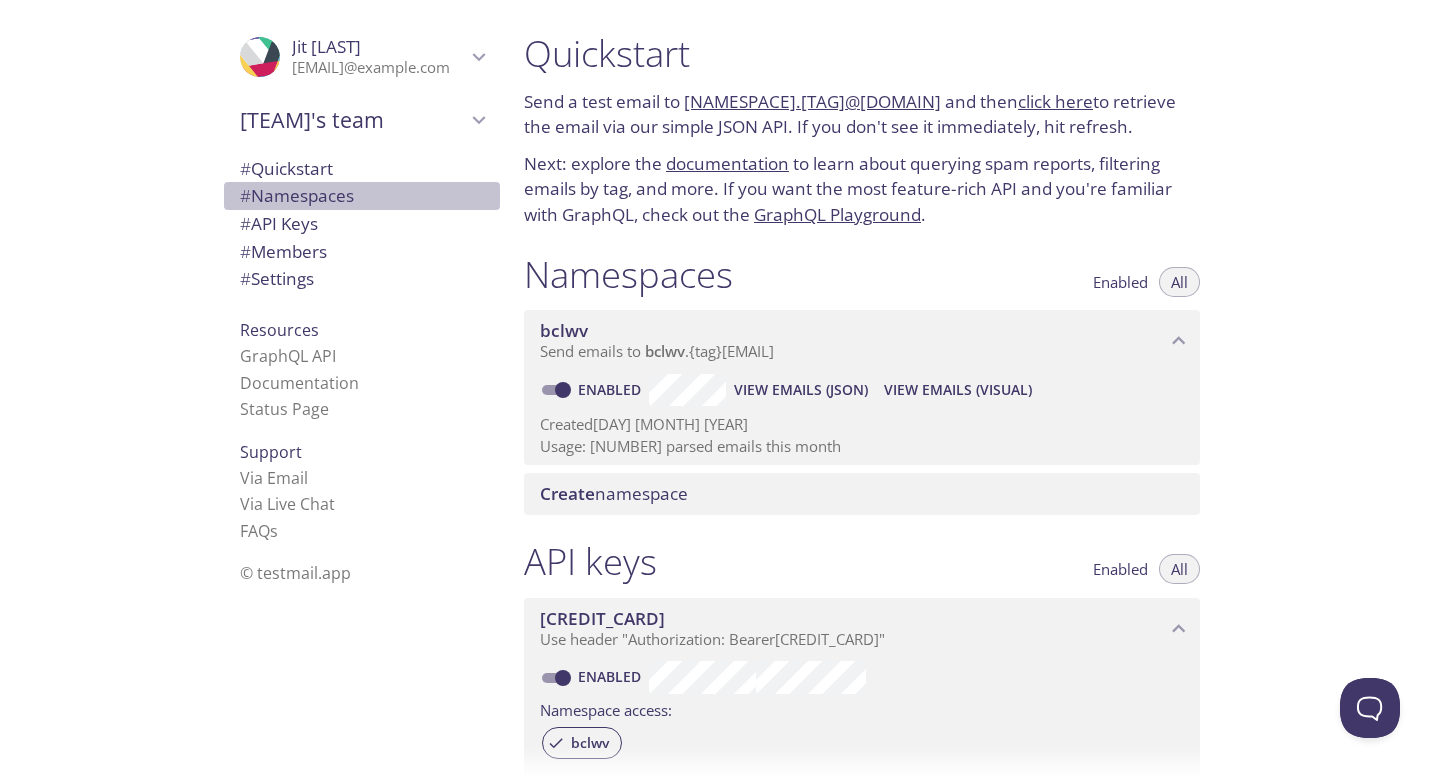 click on "#  Namespaces" at bounding box center [297, 195] 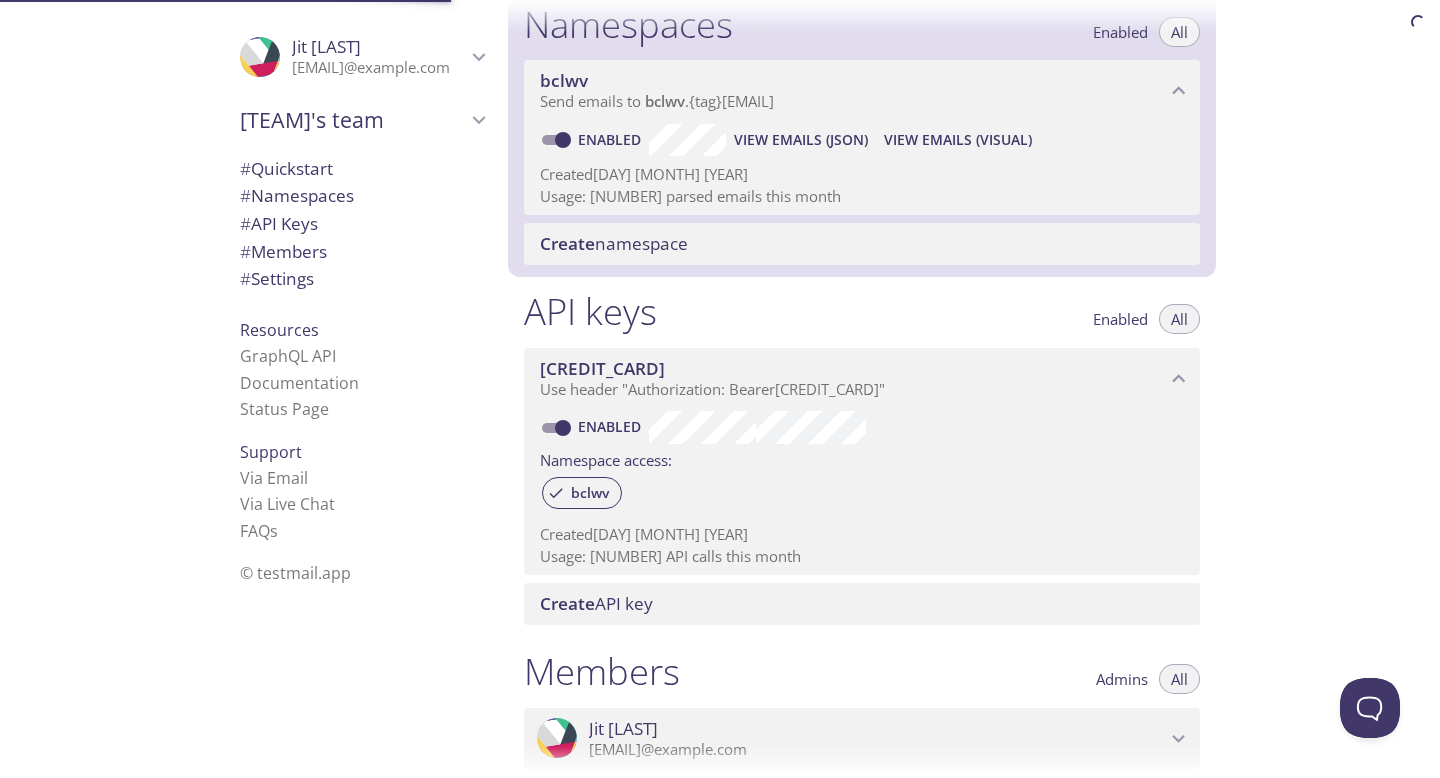 scroll, scrollTop: 253, scrollLeft: 0, axis: vertical 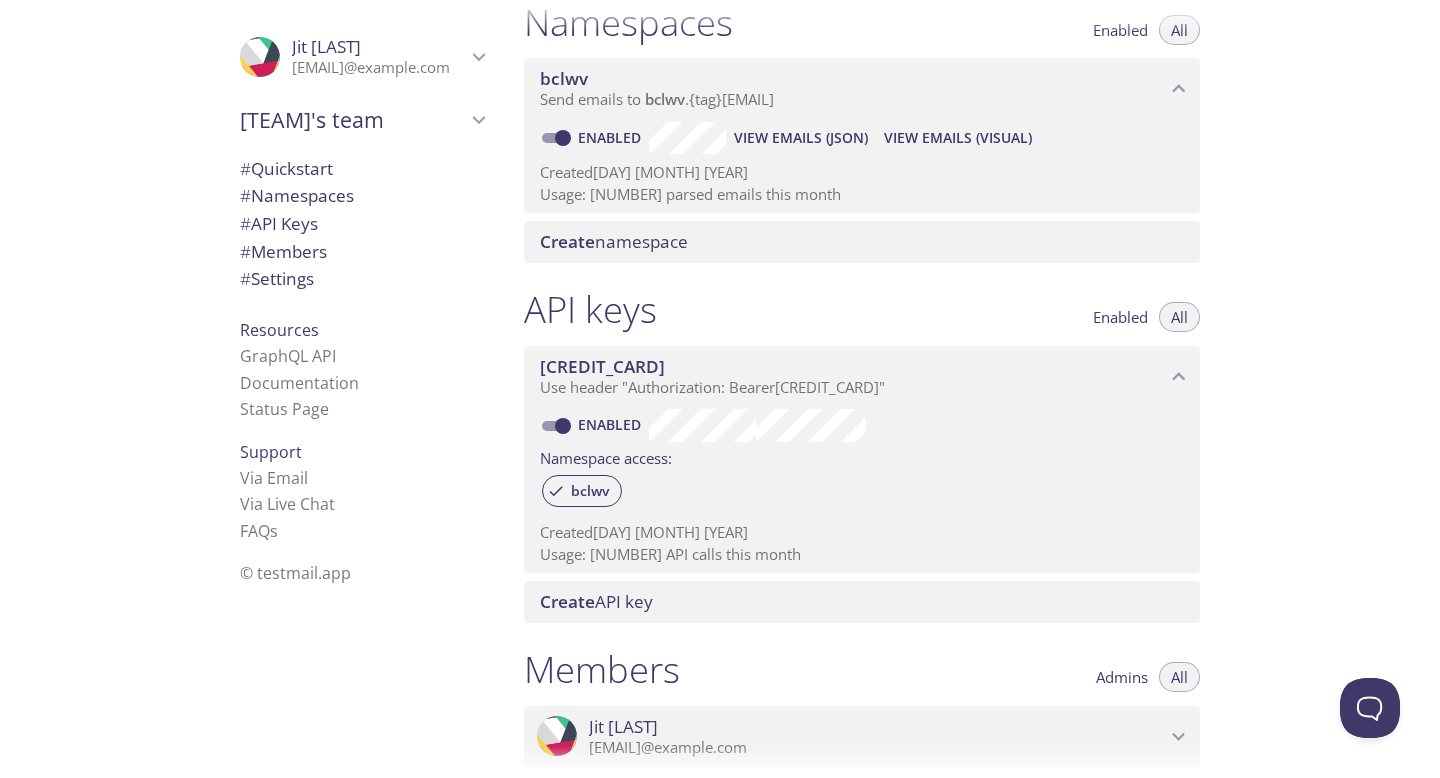 click on "Send emails to [USERNAME] . [TAG] @[DOMAIN].app" at bounding box center [657, 99] 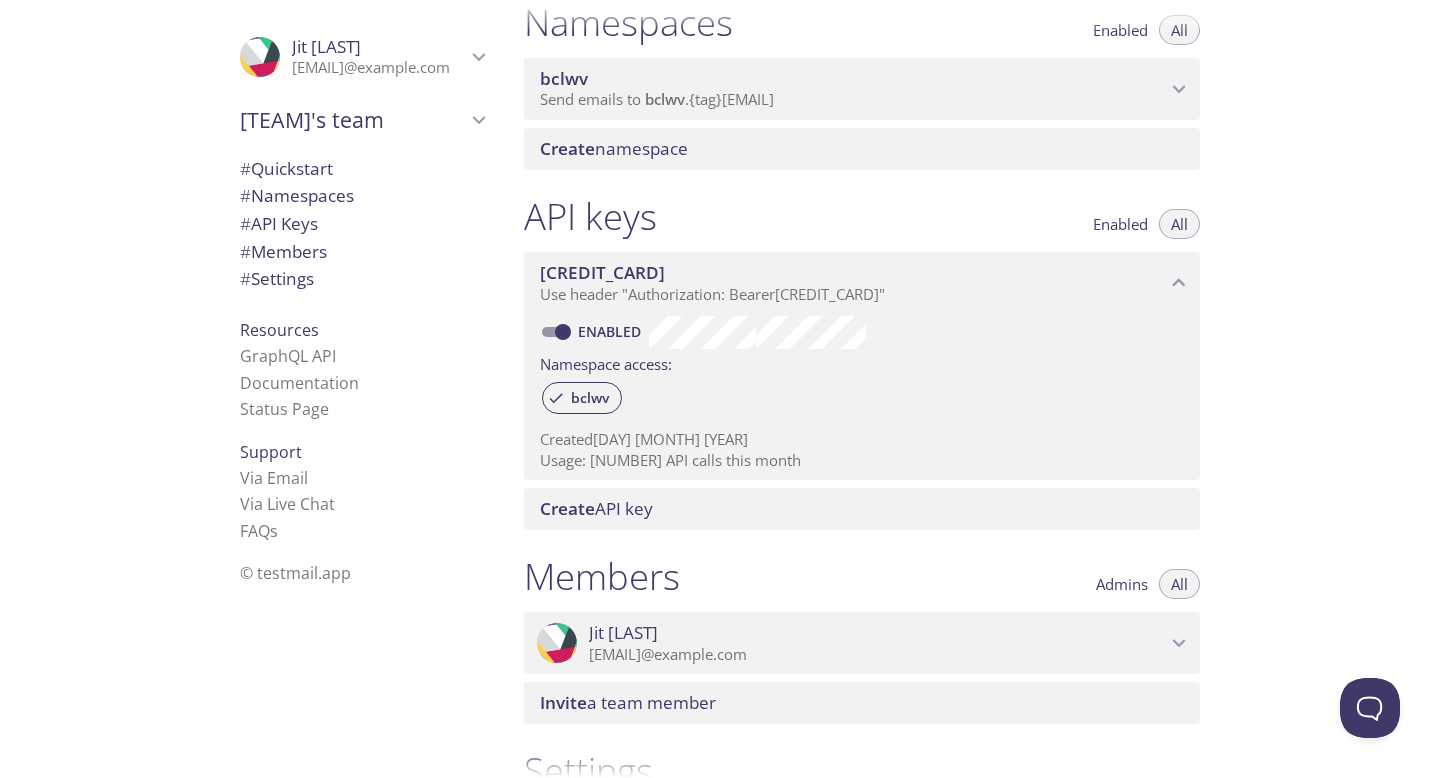 click on "Send emails to [USERNAME] . [TAG] @[DOMAIN].app" at bounding box center [657, 99] 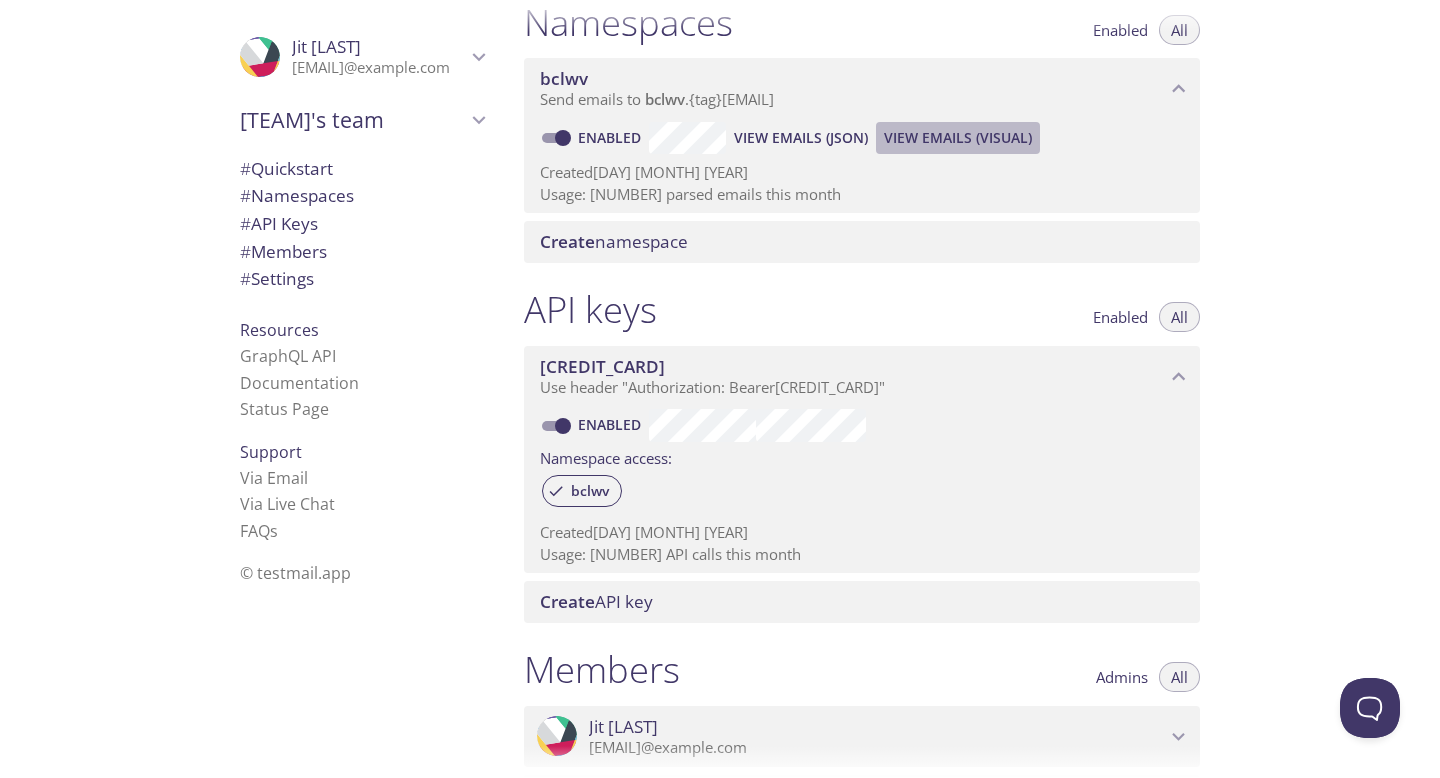 click on "View Emails (Visual)" at bounding box center [801, 138] 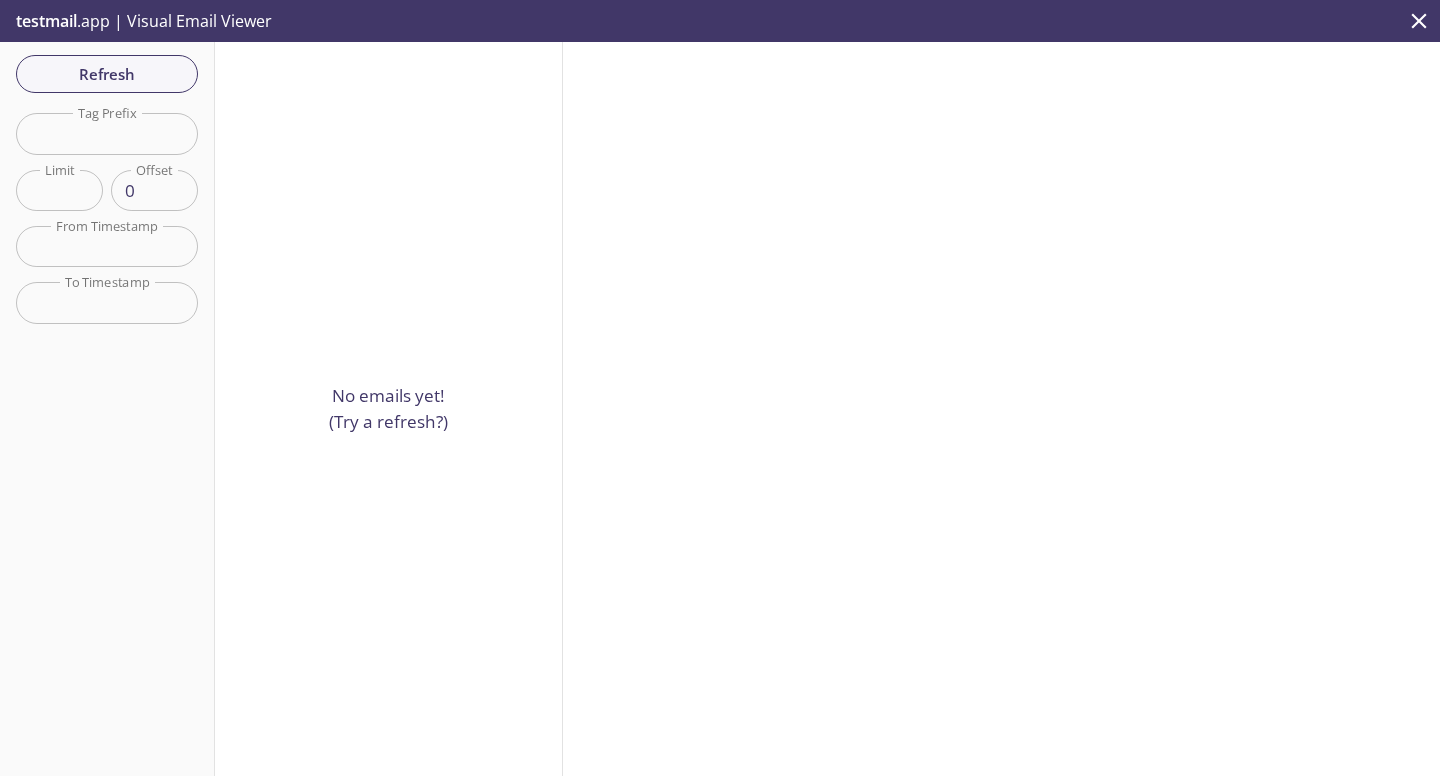 click at bounding box center [1419, 21] 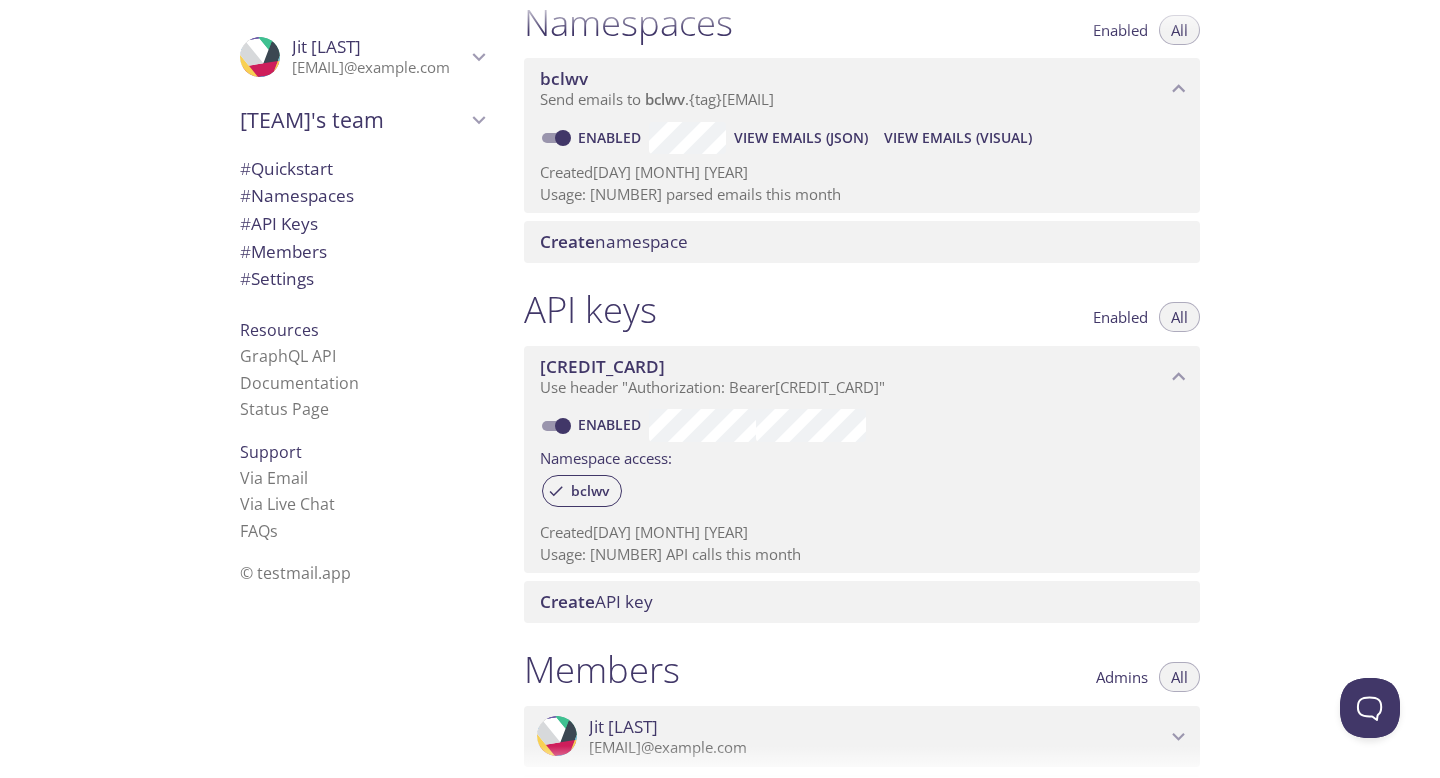 click on "[USERNAME]@[DOMAIN]" at bounding box center (379, 68) 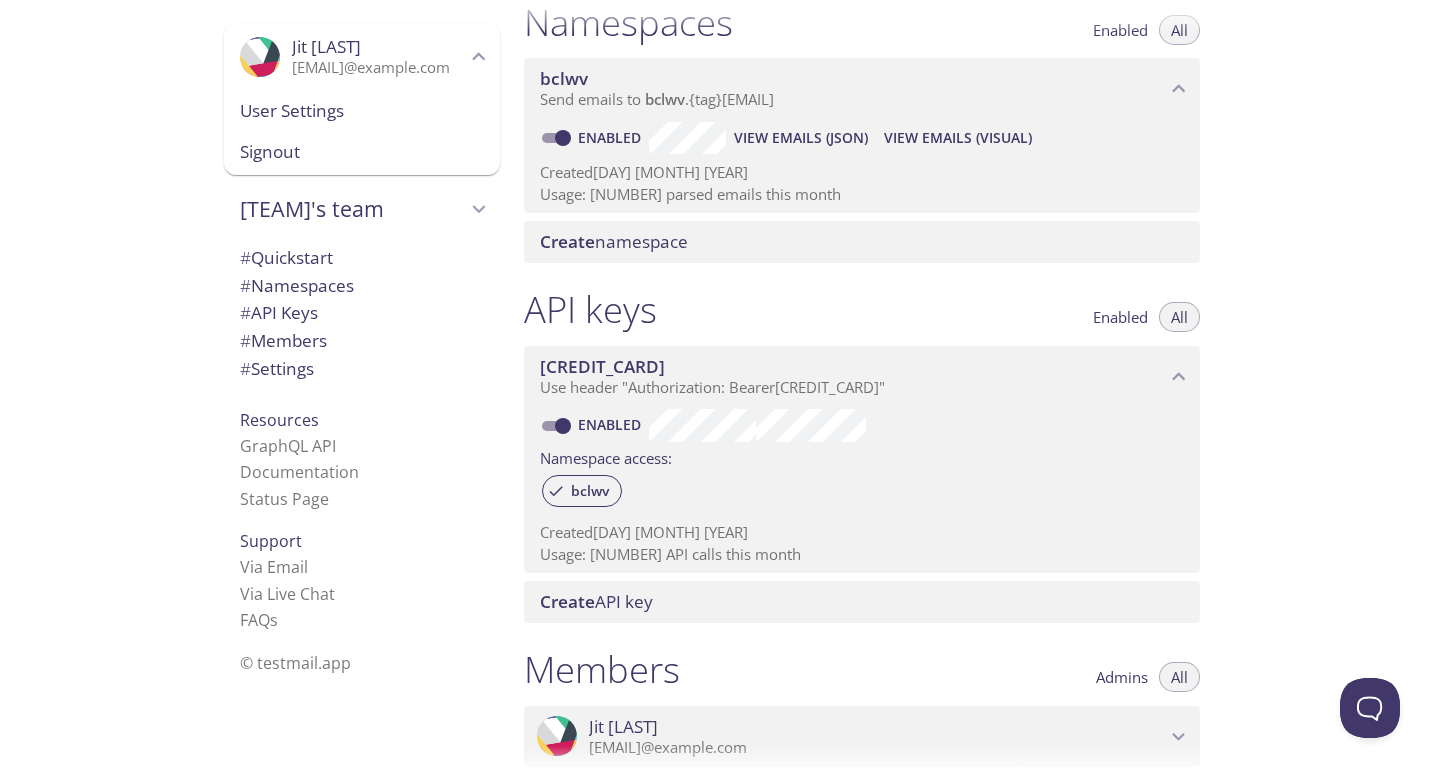 click on "User Settings" at bounding box center (362, 111) 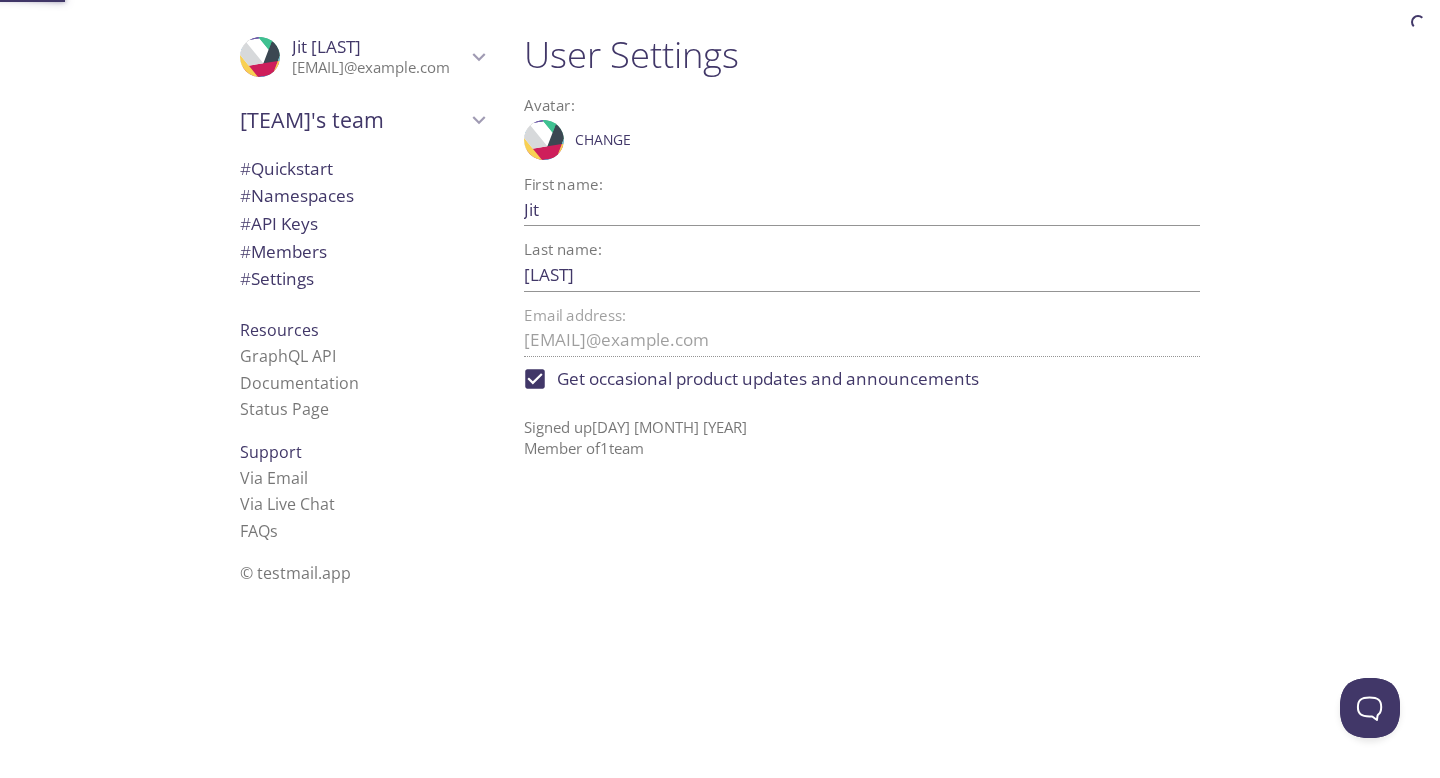 scroll, scrollTop: 0, scrollLeft: 0, axis: both 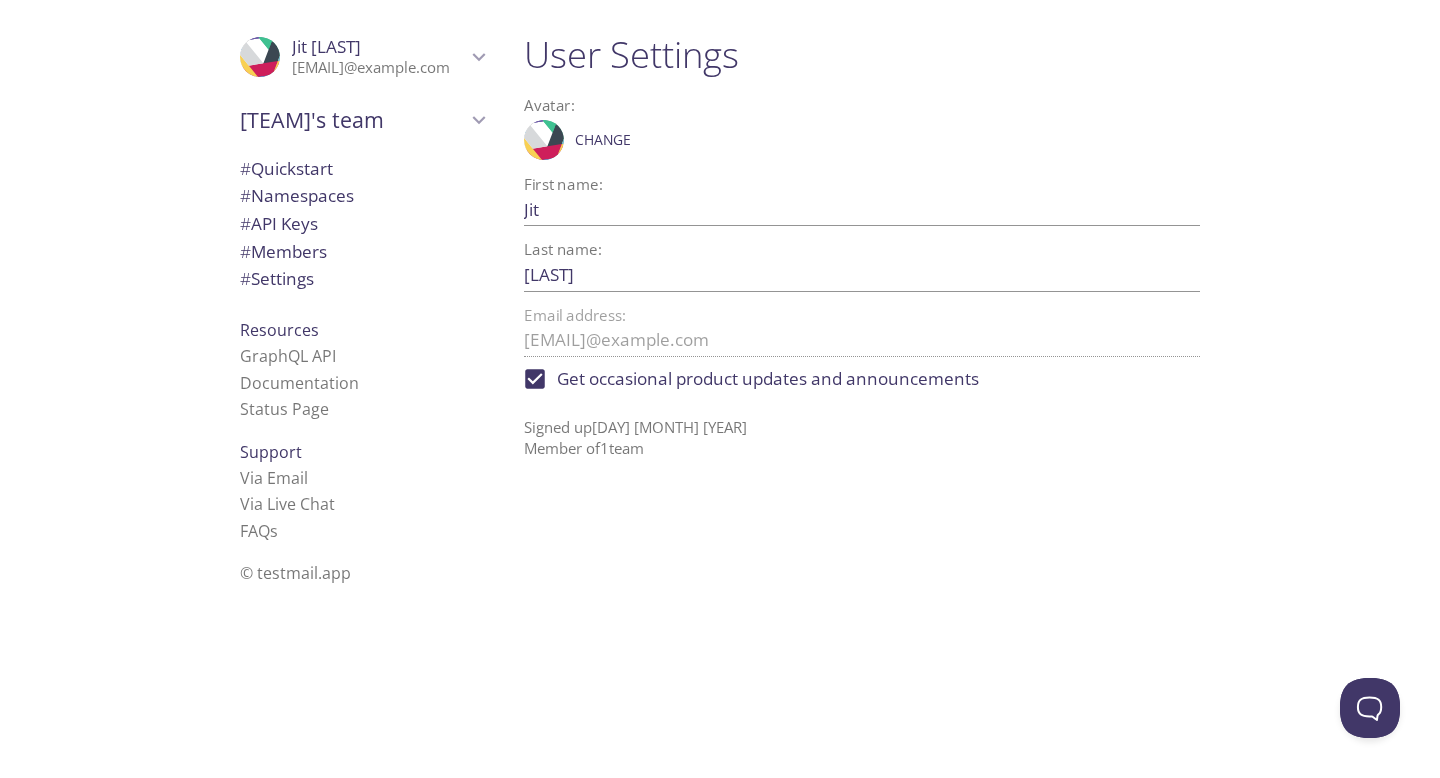 click on "Get occasional product updates and announcements" at bounding box center [768, 379] 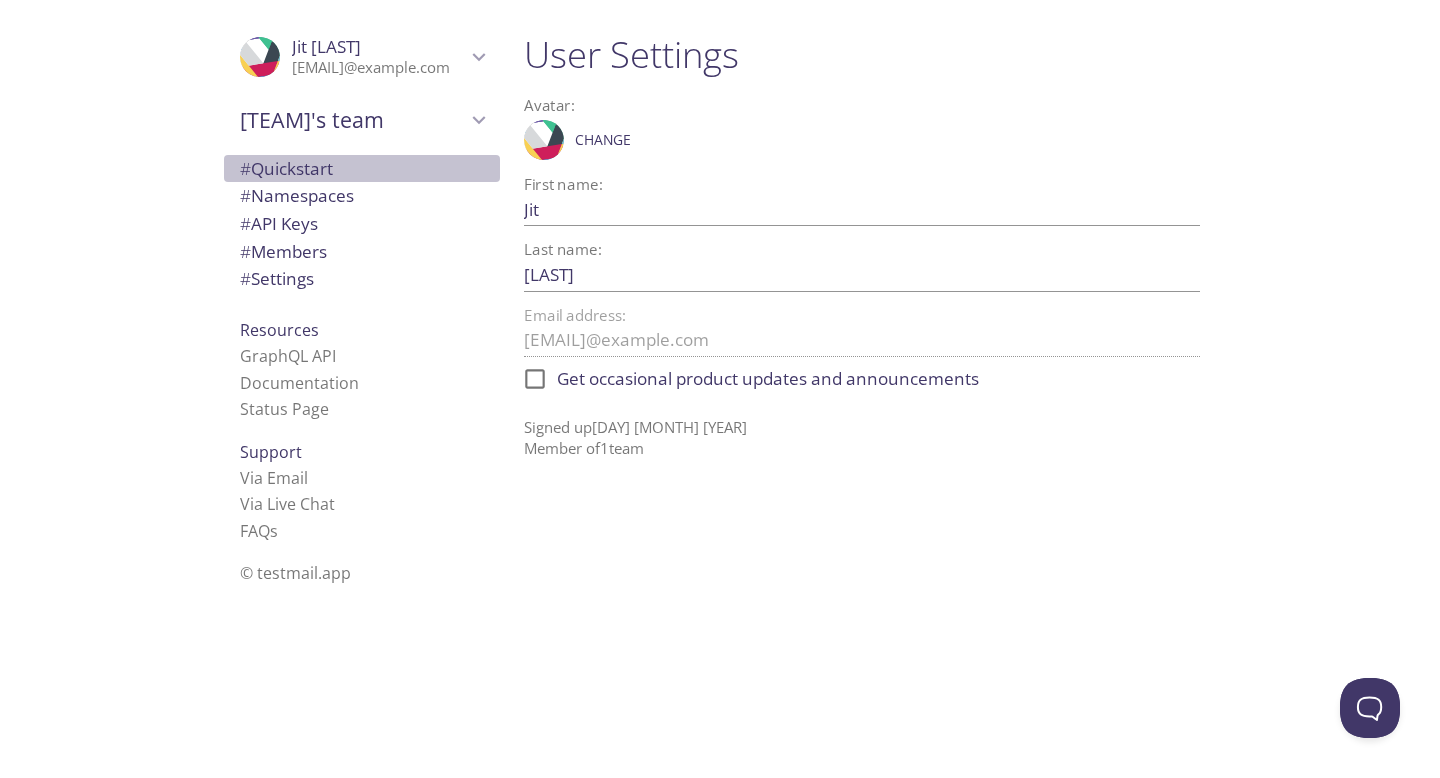 click on "#  Quickstart" at bounding box center [286, 168] 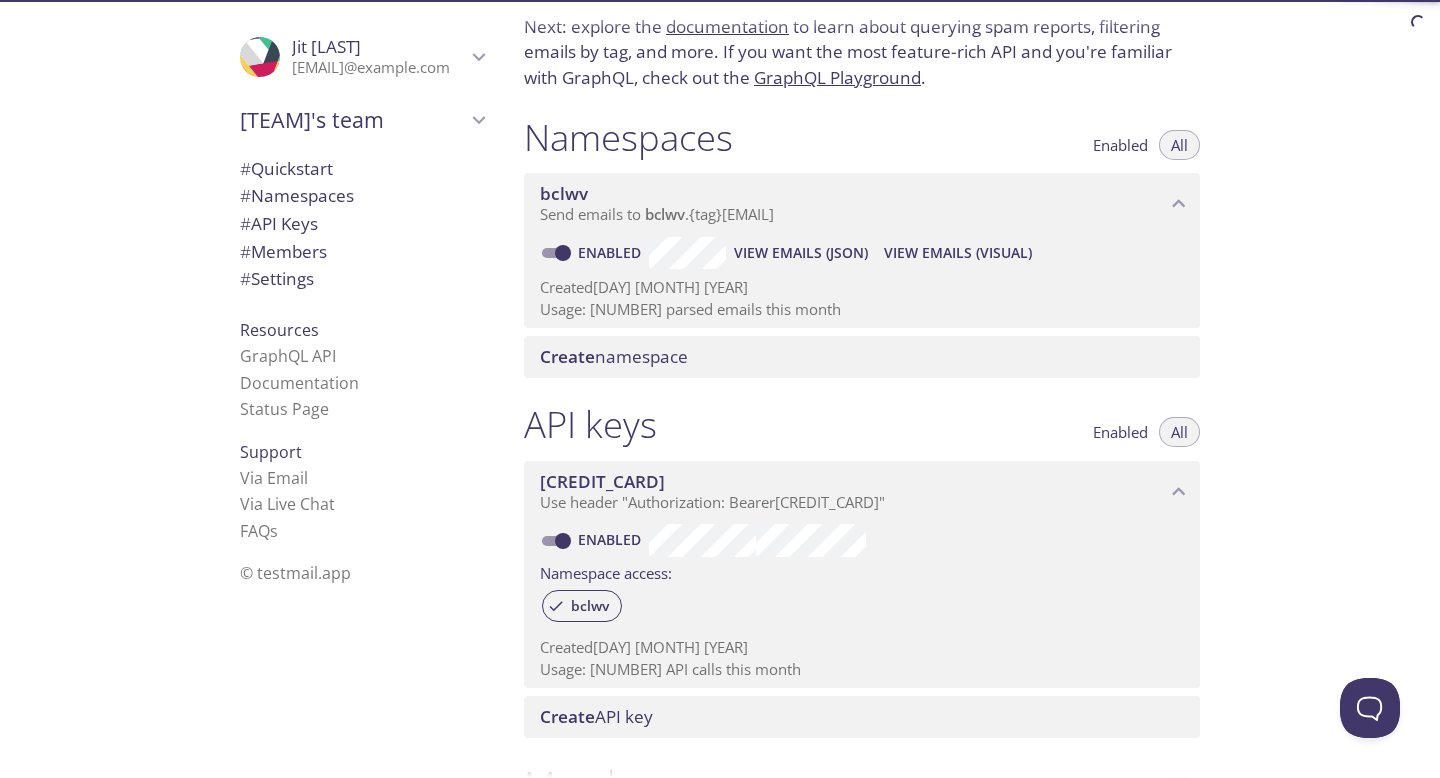 scroll, scrollTop: 132, scrollLeft: 0, axis: vertical 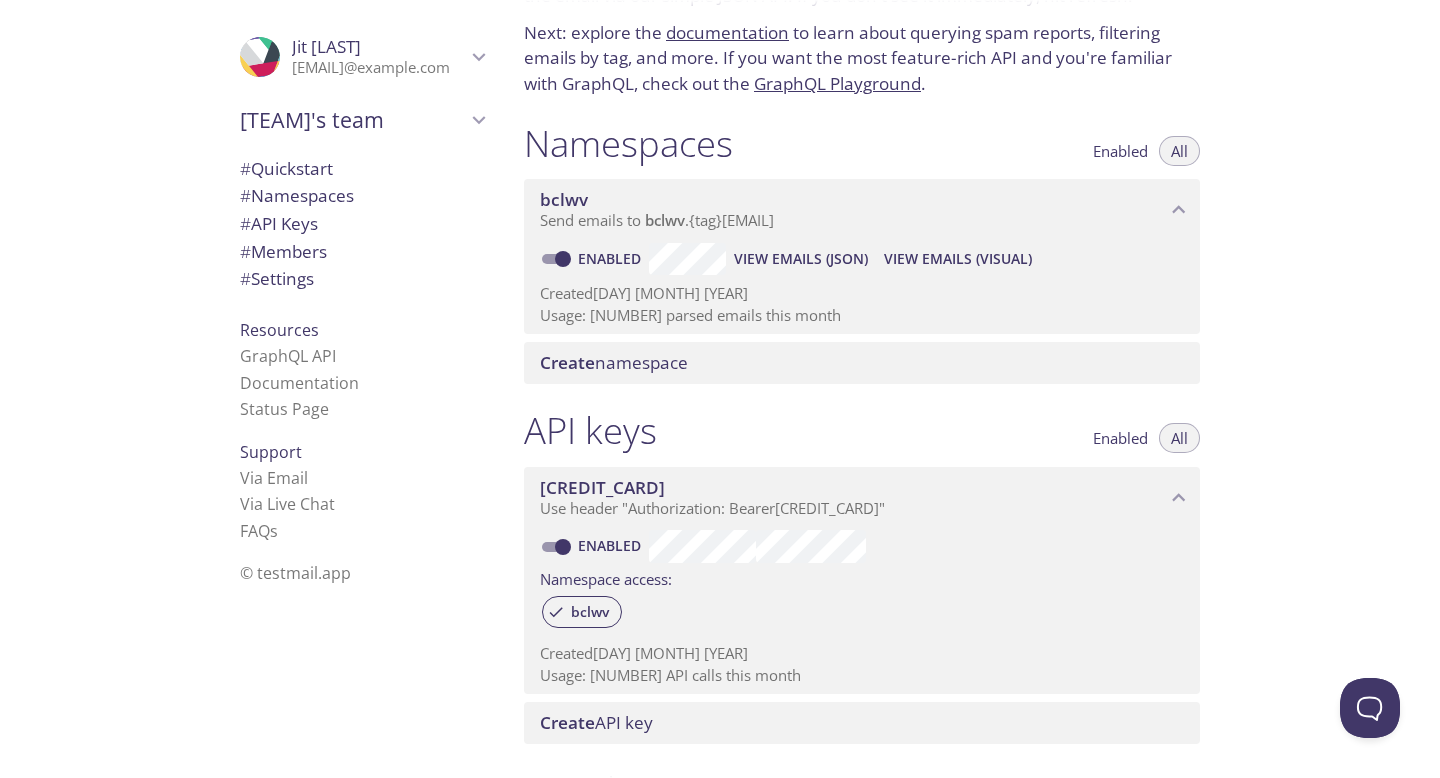 click on "All" at bounding box center [1179, 151] 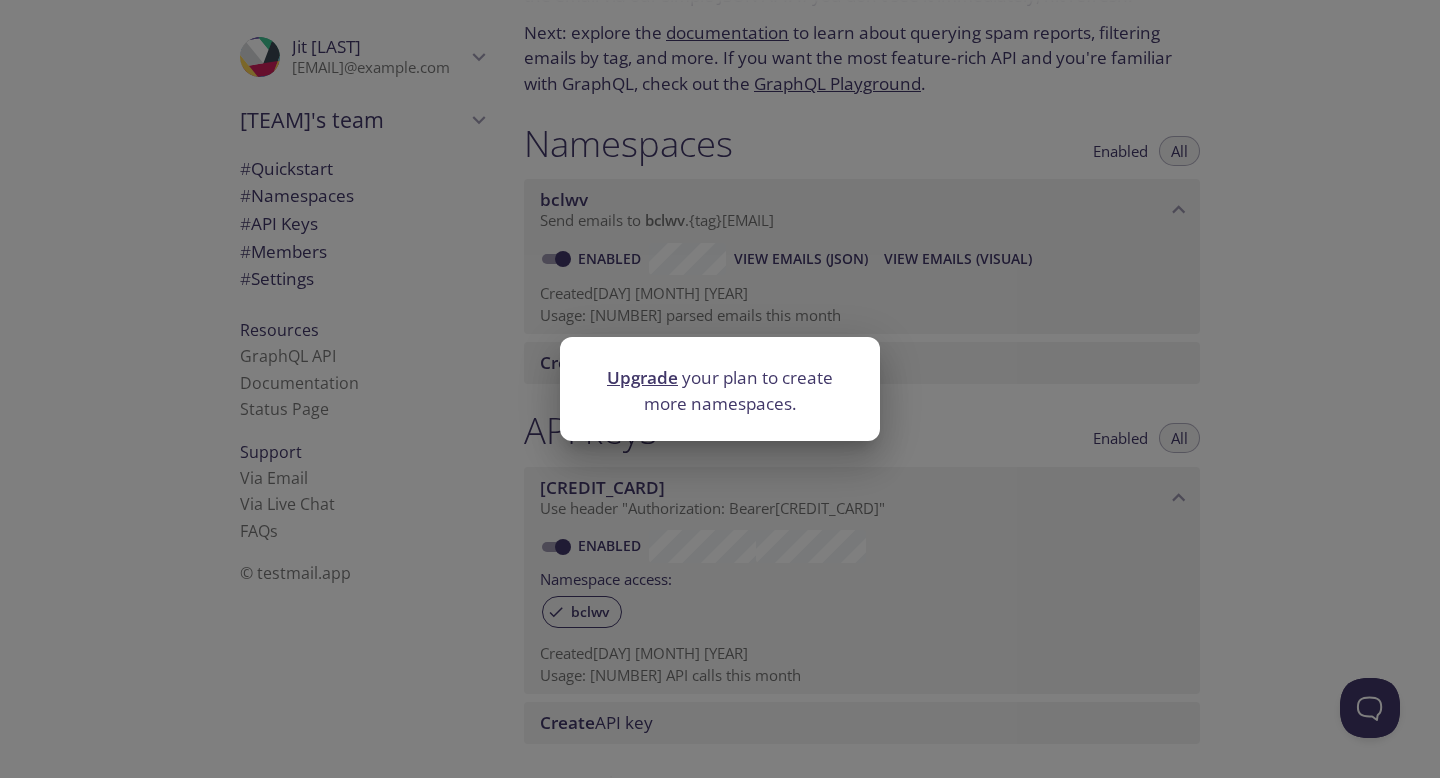 click on "Upgrade   your plan to create more namespaces." at bounding box center (720, 389) 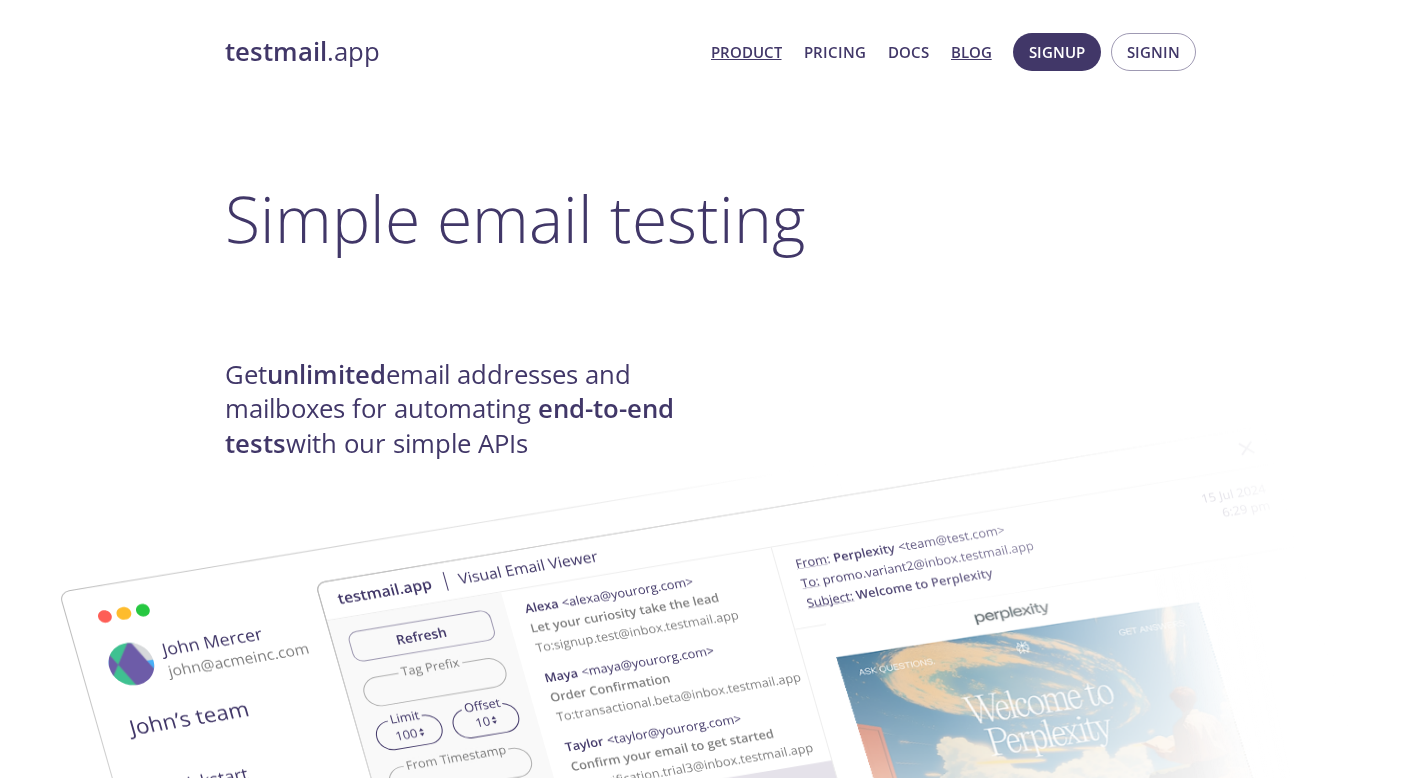 scroll, scrollTop: 0, scrollLeft: 0, axis: both 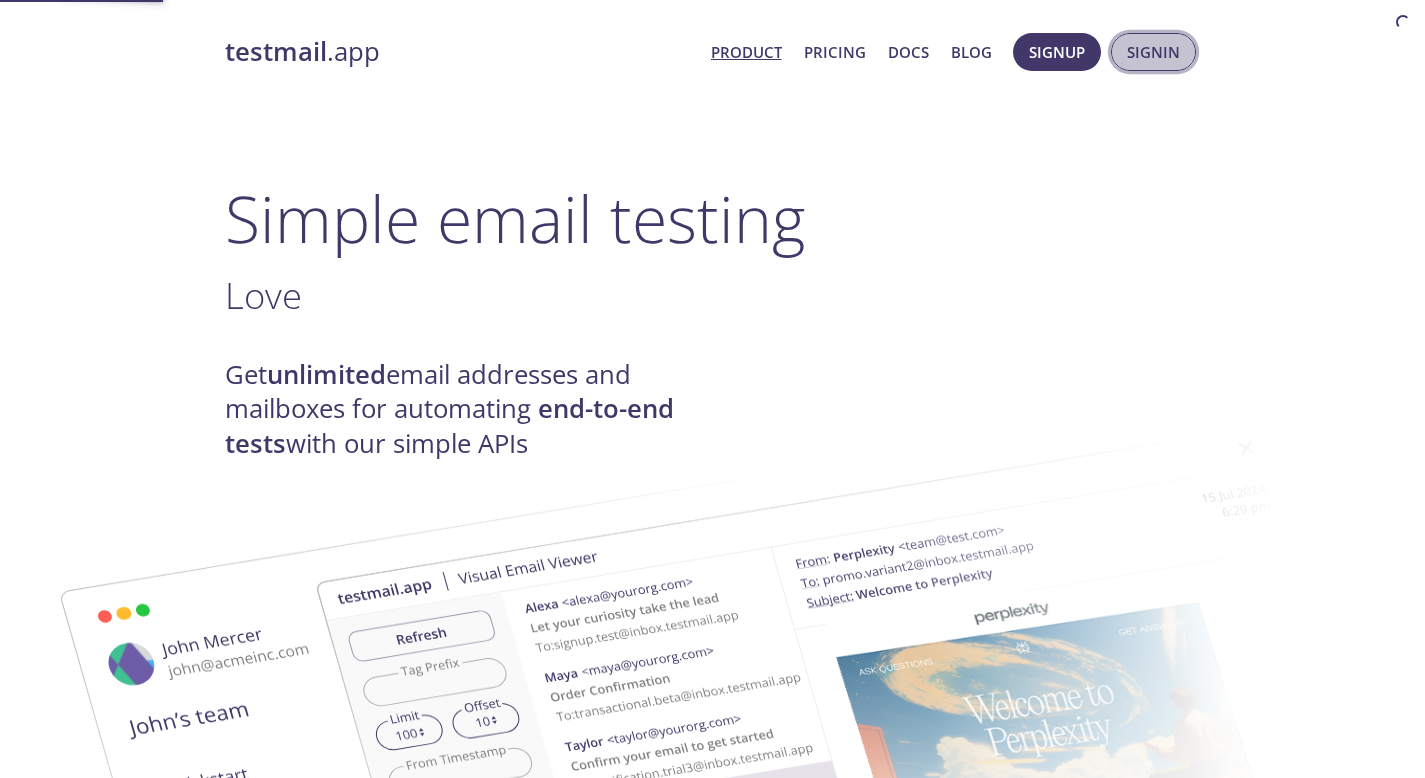 click on "Signin" at bounding box center [1153, 52] 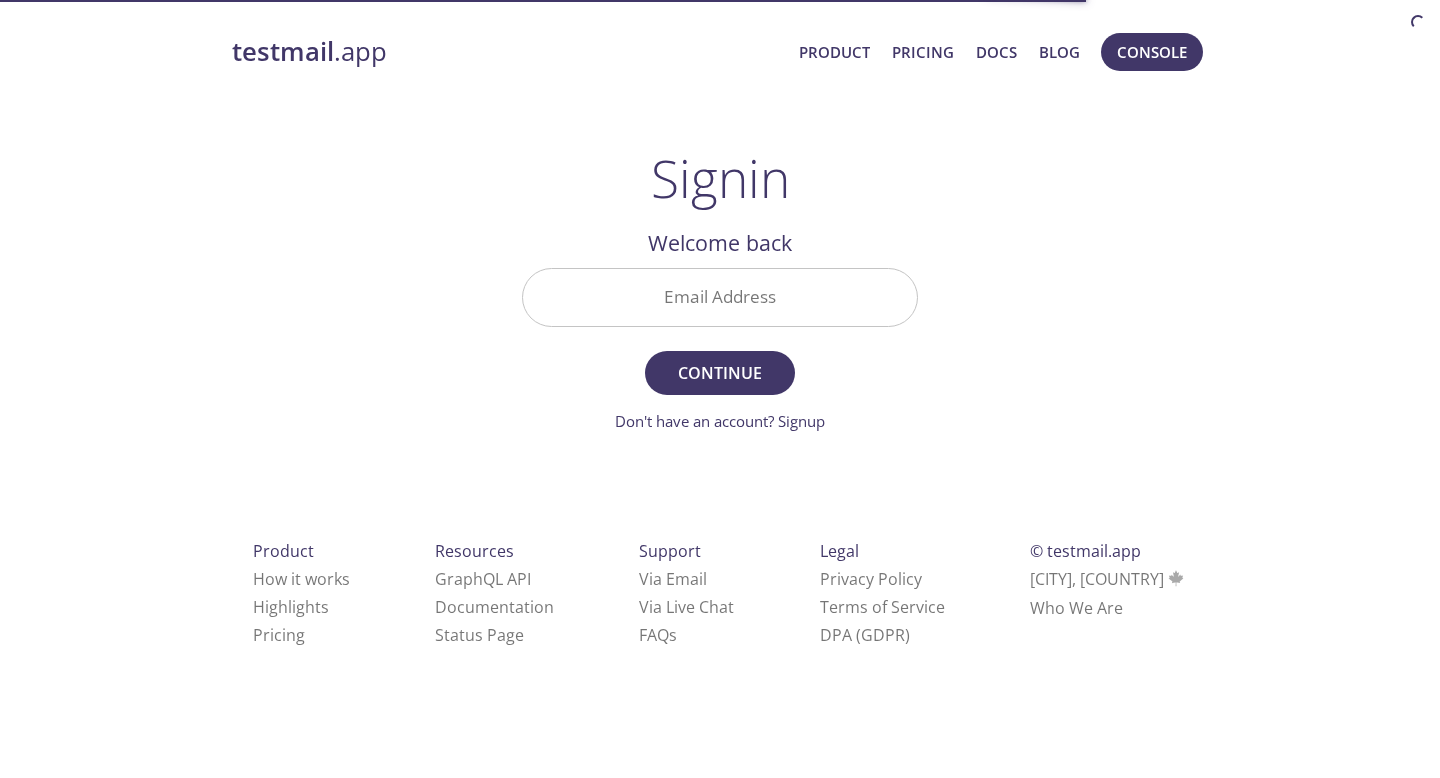 click on "Email Address" at bounding box center (720, 297) 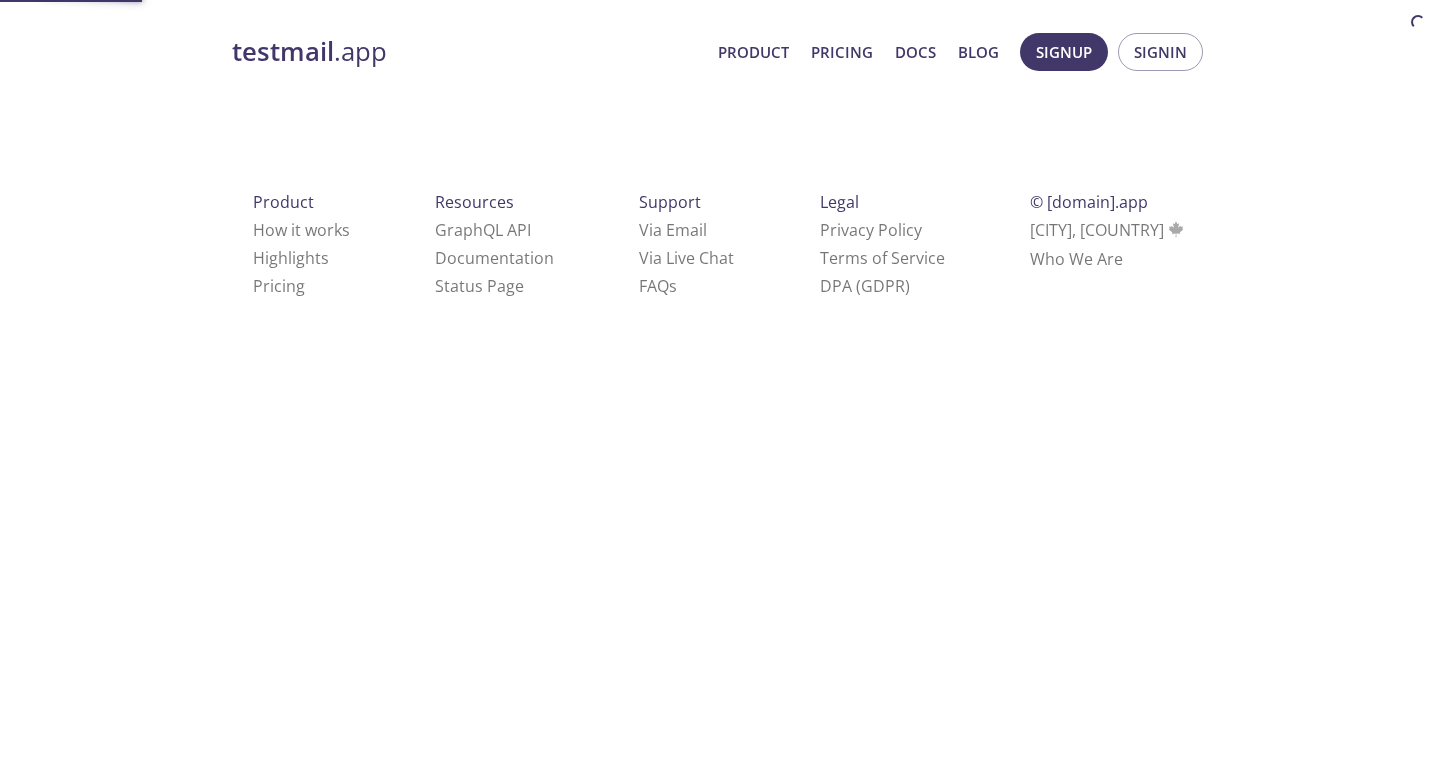 scroll, scrollTop: 0, scrollLeft: 0, axis: both 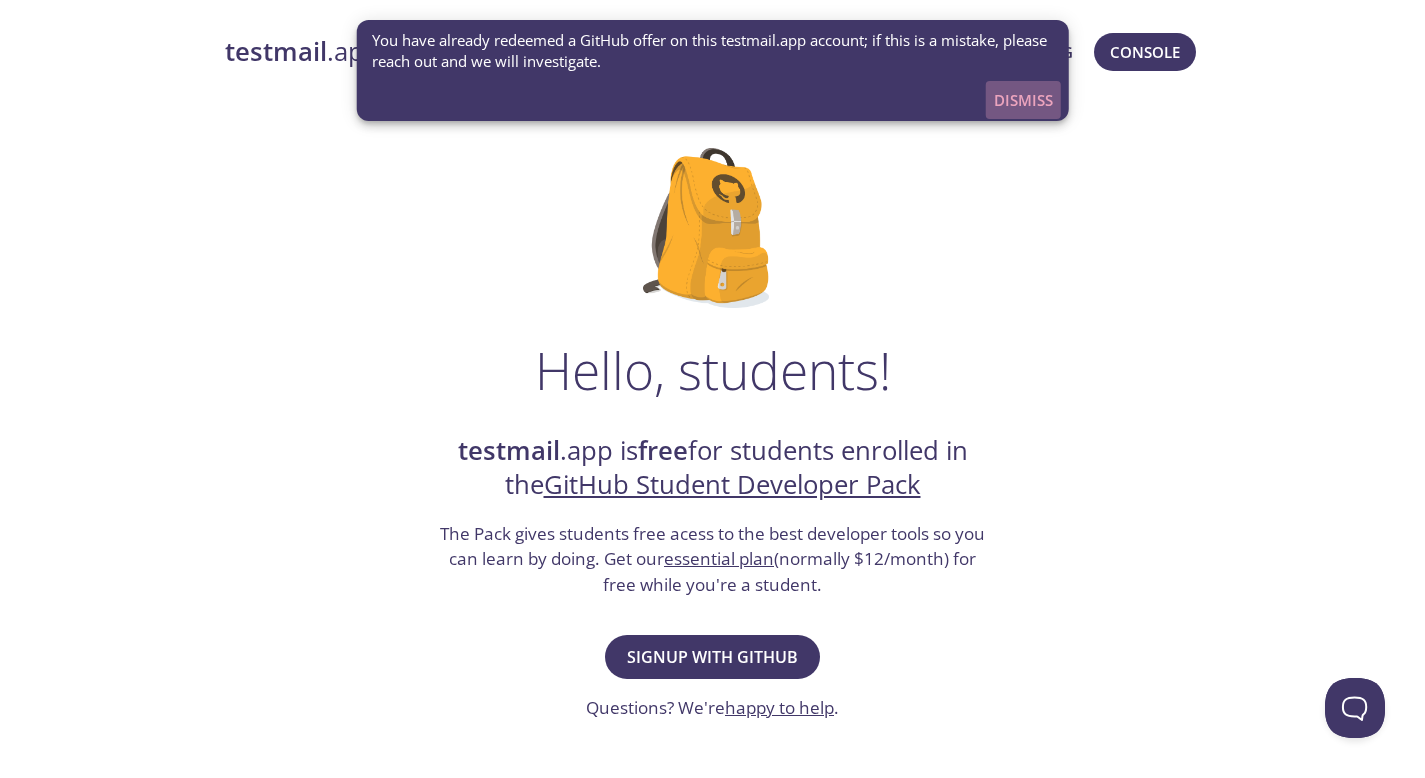click on "Dismiss" at bounding box center (1023, 100) 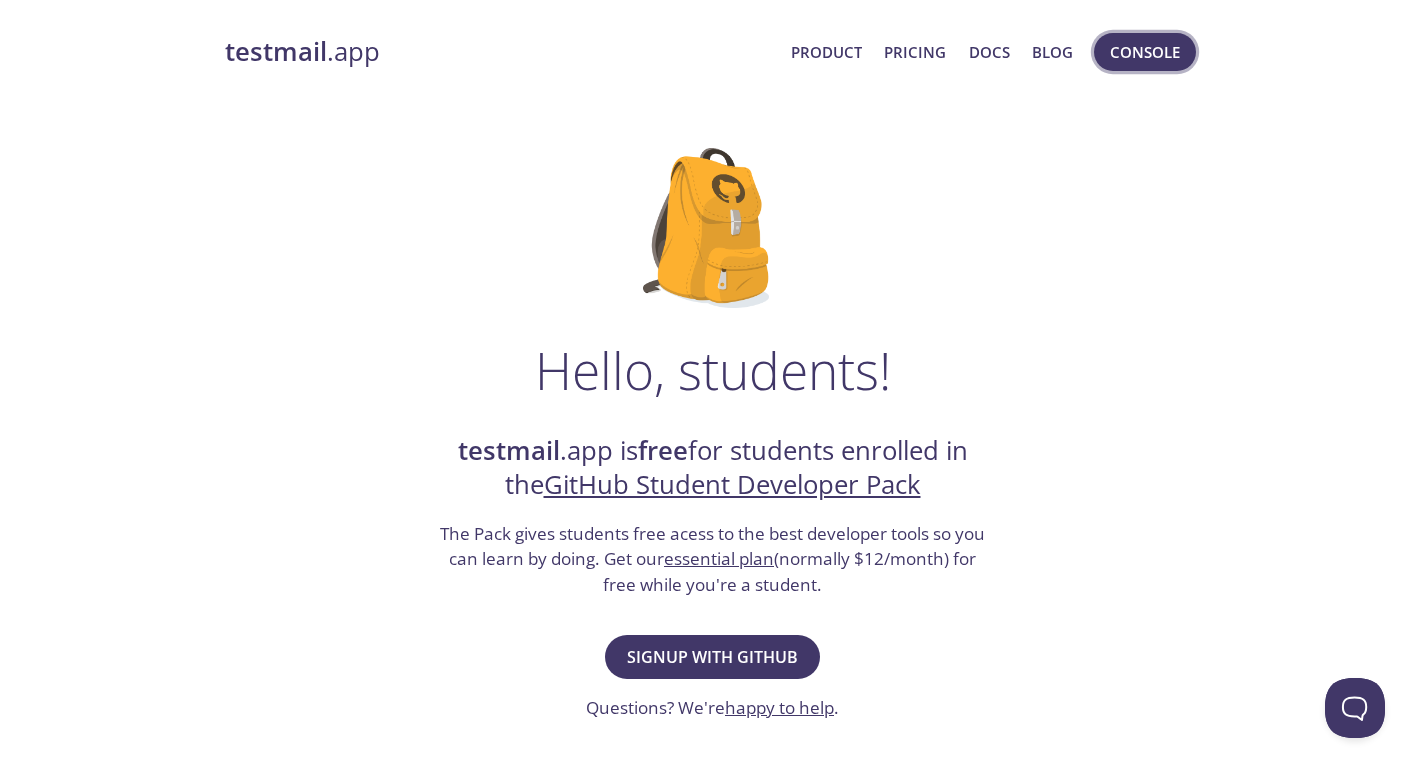 click on "Console" at bounding box center (1145, 52) 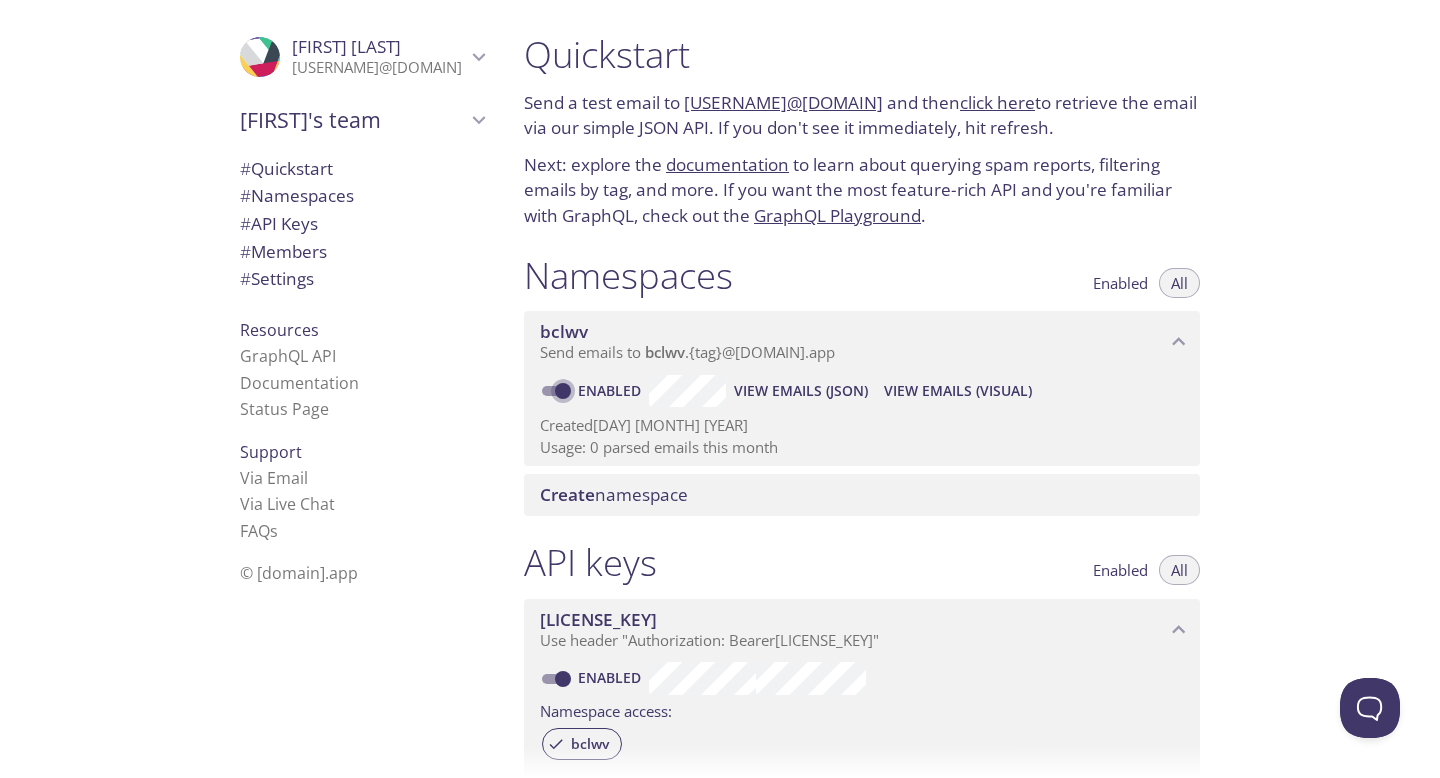 click on "Enabled" at bounding box center [563, 391] 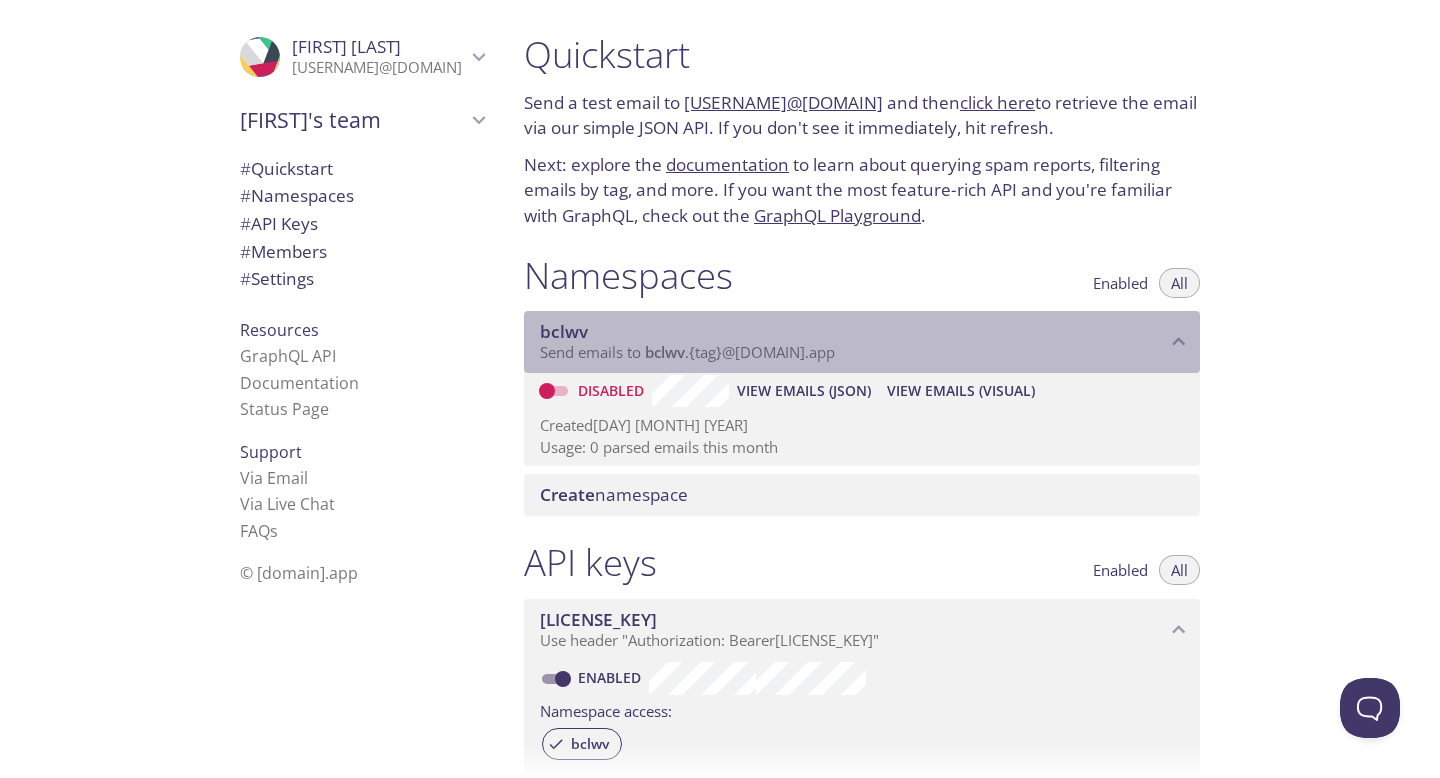 click on "Send emails to [USERNAME] . [TAG] @[DOMAIN].app" at bounding box center [687, 352] 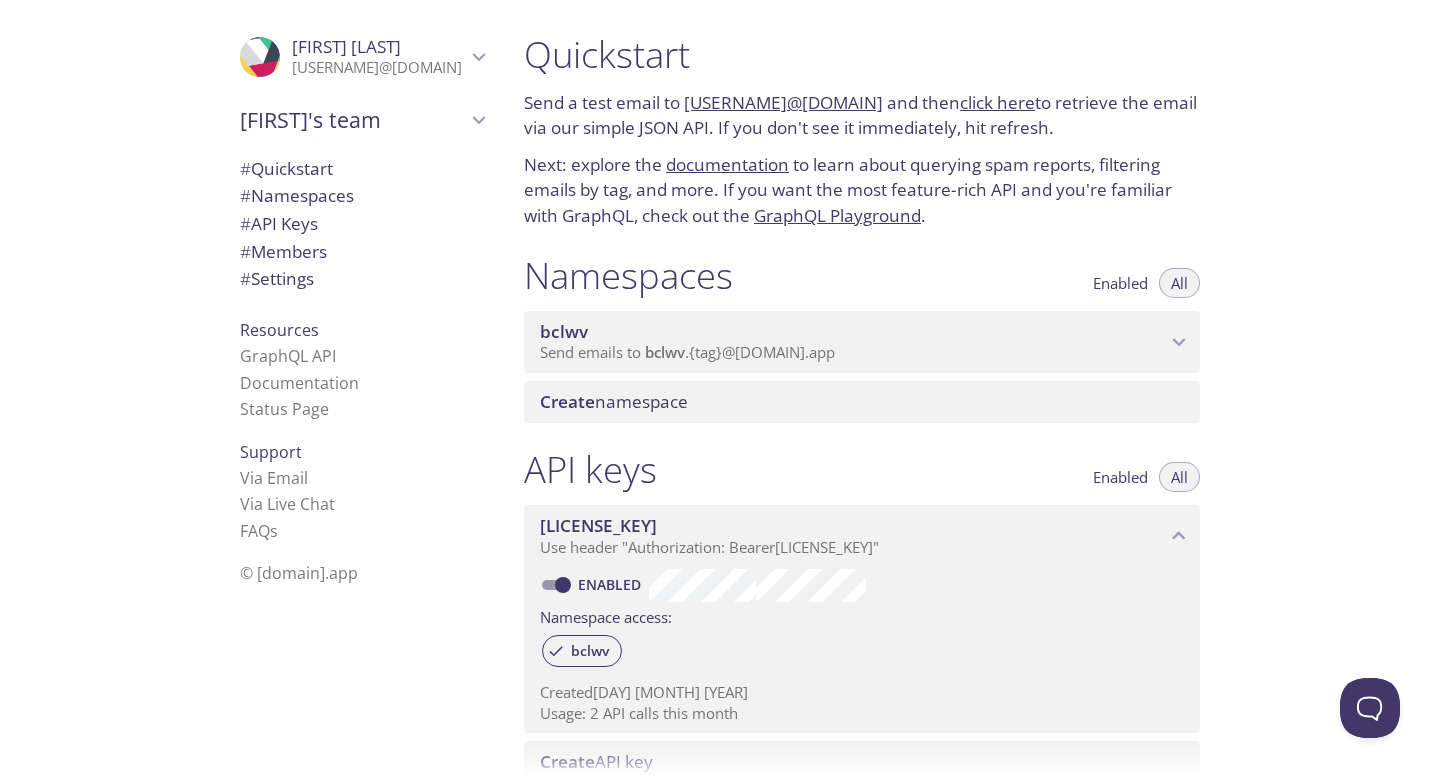click on "Send emails to [USERNAME] . [TAG] @[DOMAIN].app" at bounding box center (687, 352) 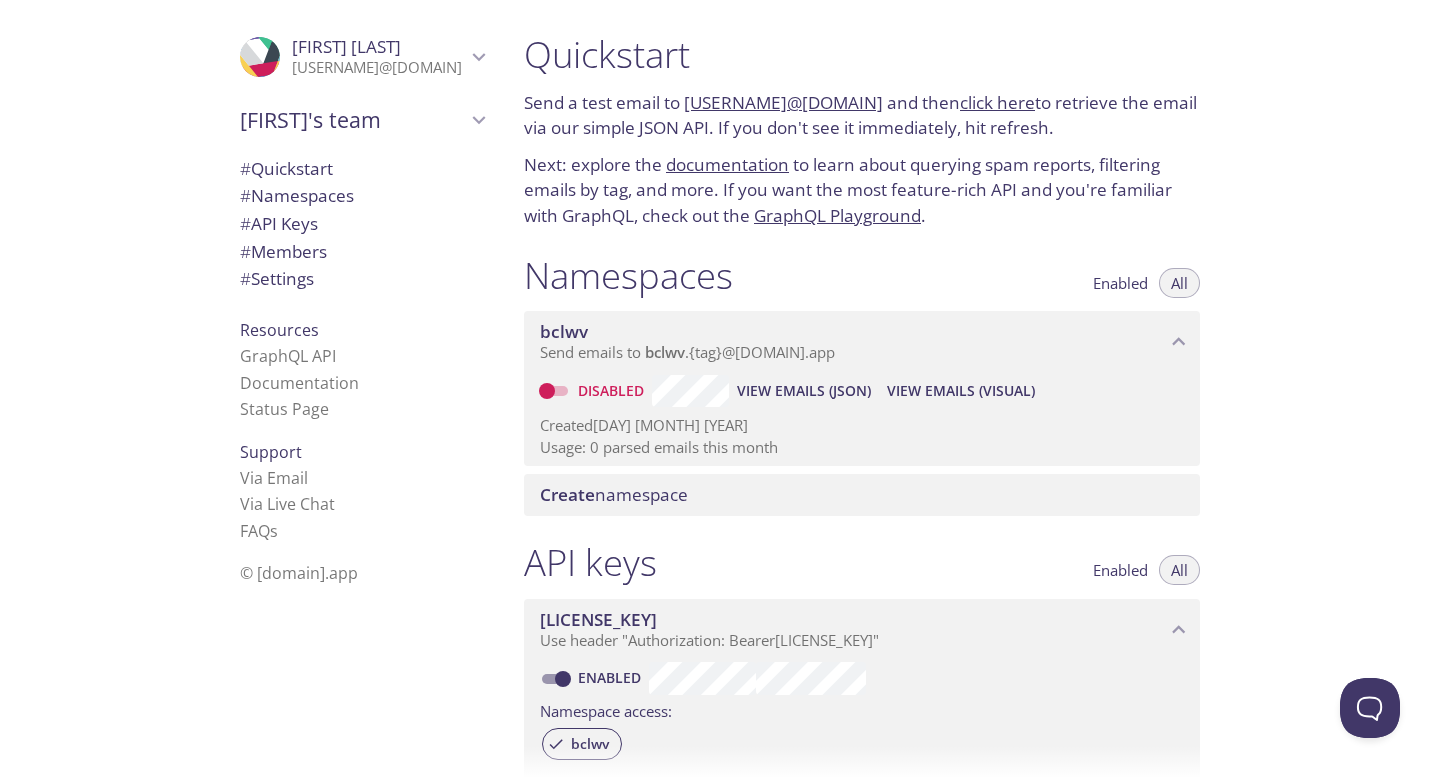 click on "#  Quickstart" at bounding box center [286, 168] 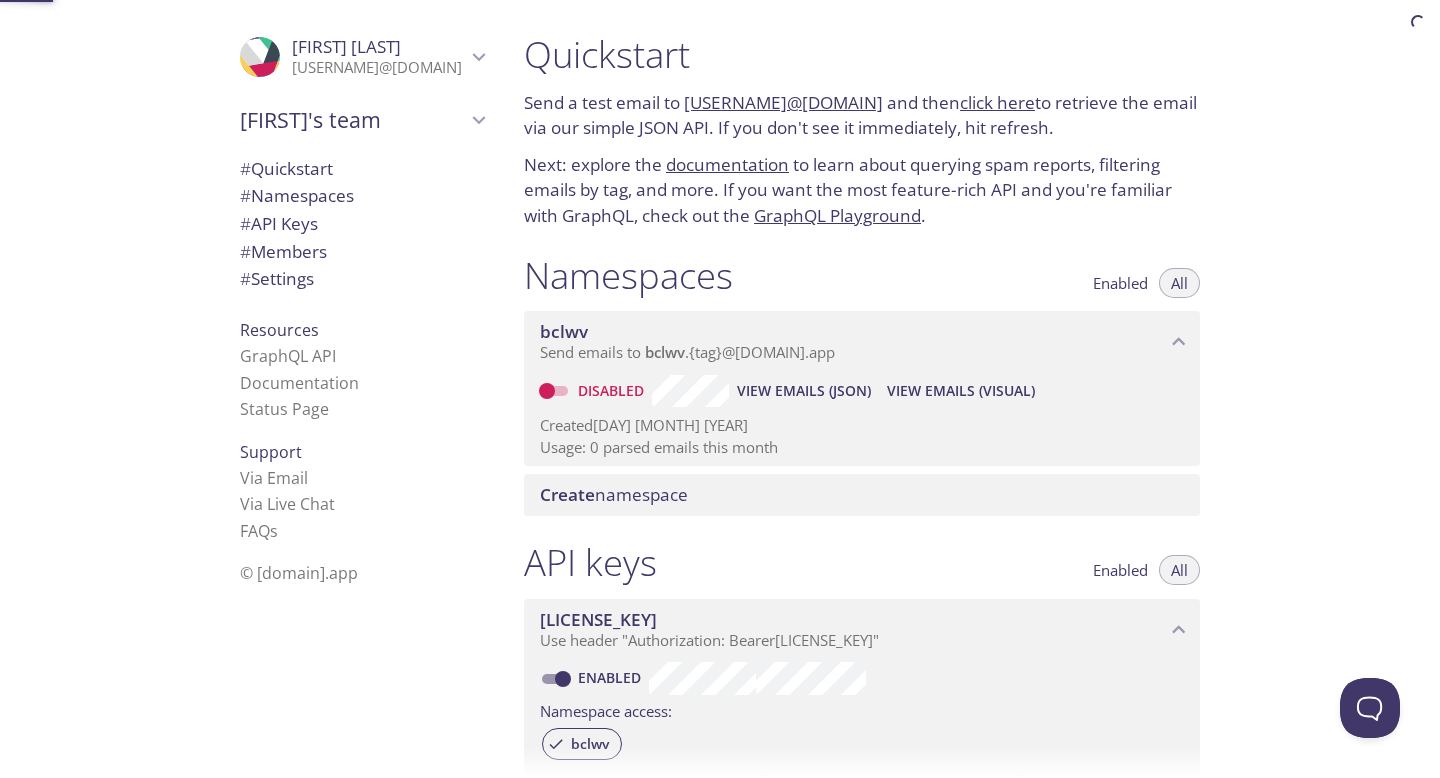 scroll, scrollTop: 1, scrollLeft: 0, axis: vertical 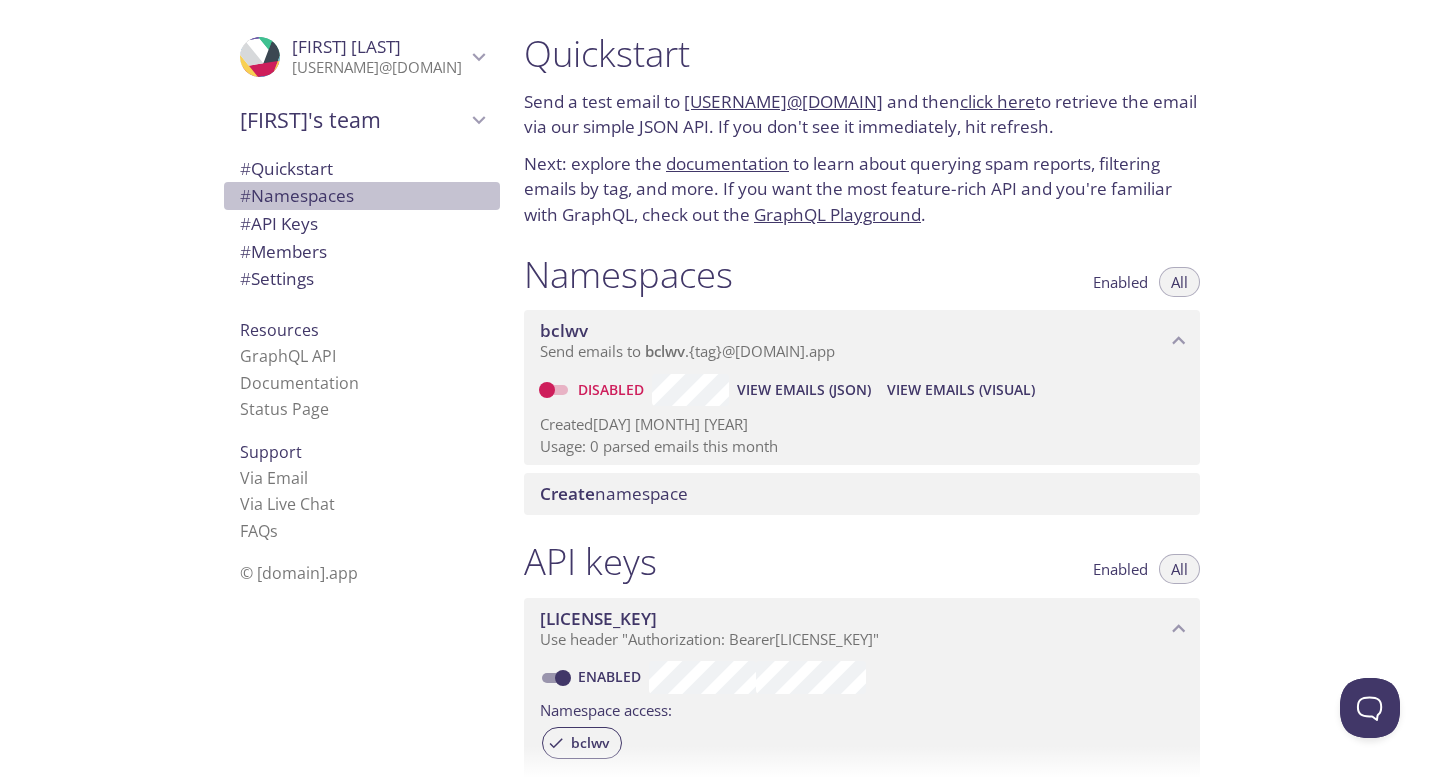 click on "#  Namespaces" at bounding box center (297, 195) 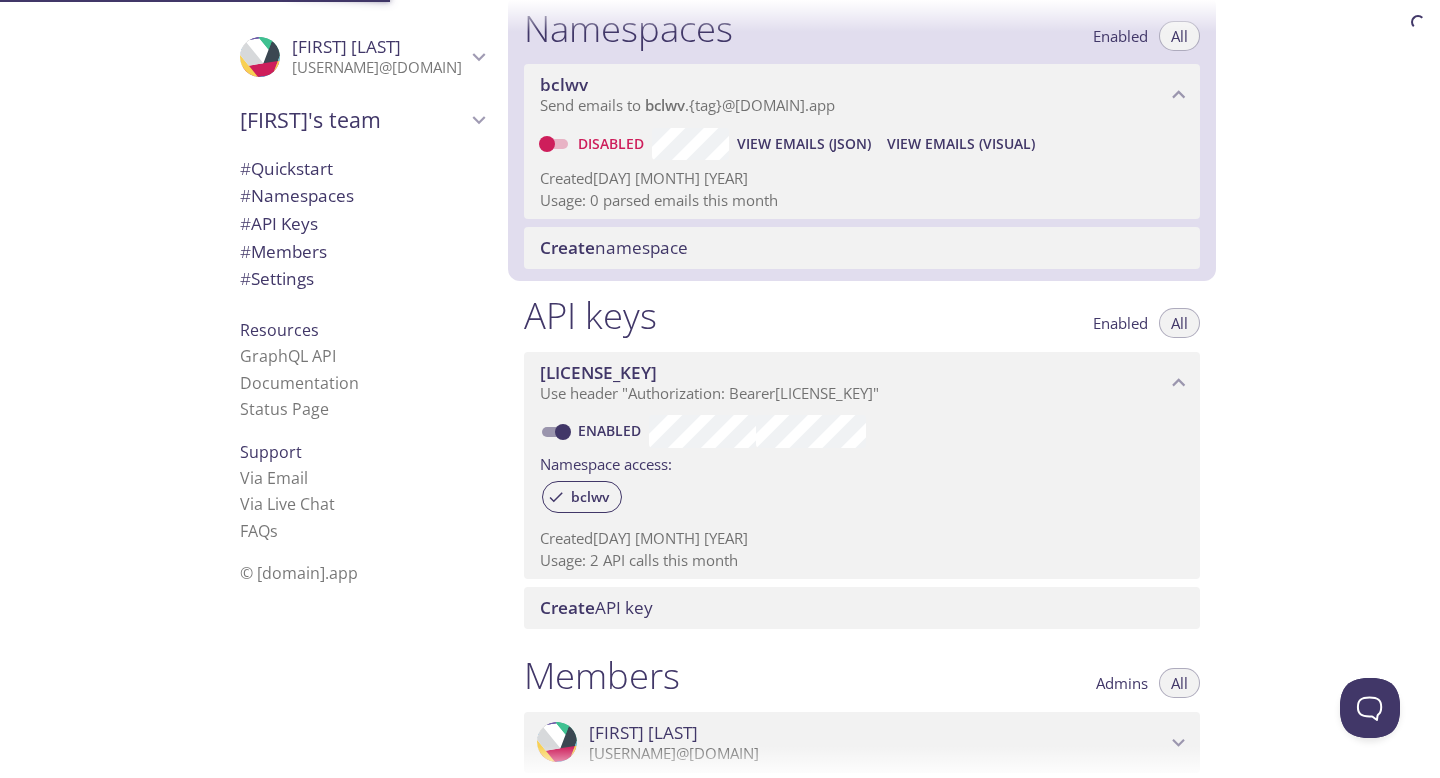 scroll, scrollTop: 253, scrollLeft: 0, axis: vertical 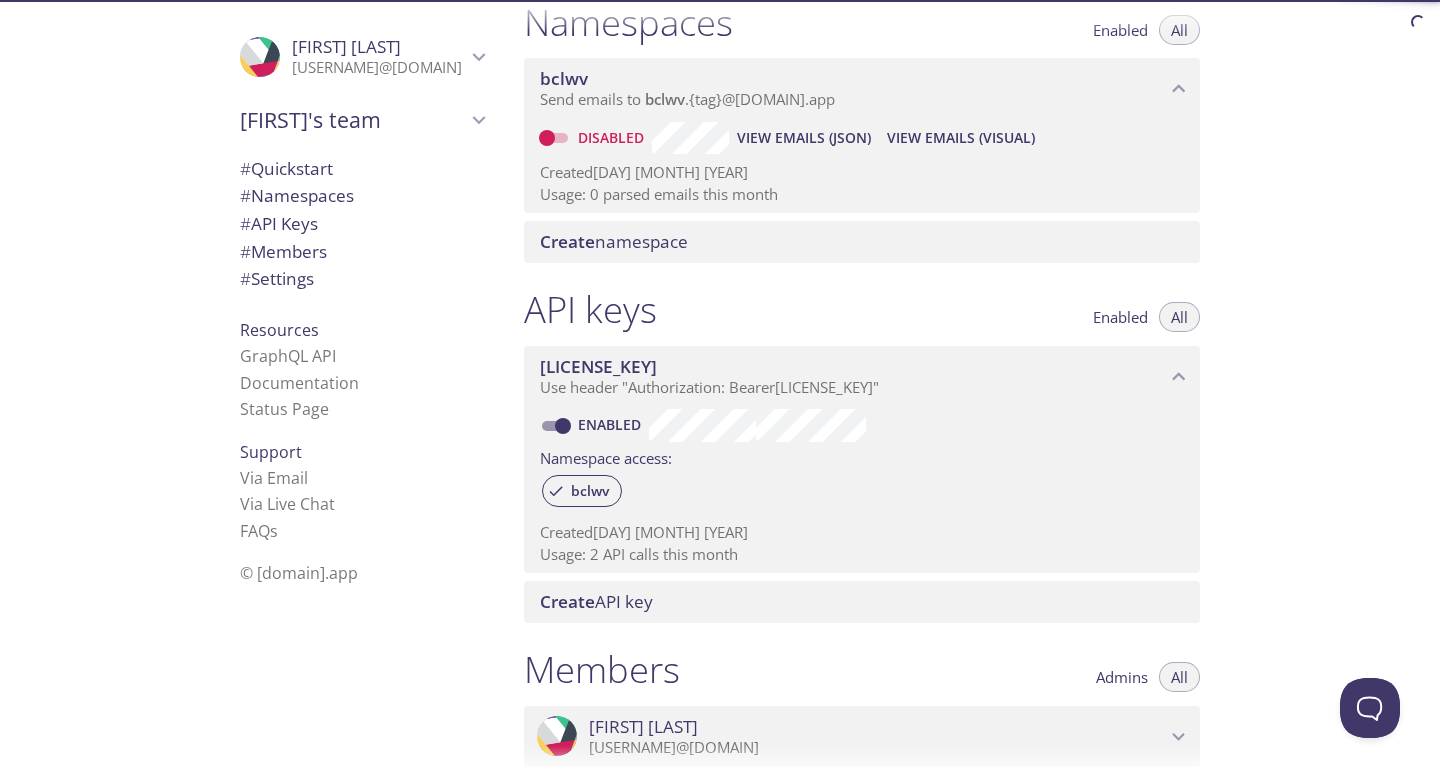 click on "#  API Keys" at bounding box center [279, 223] 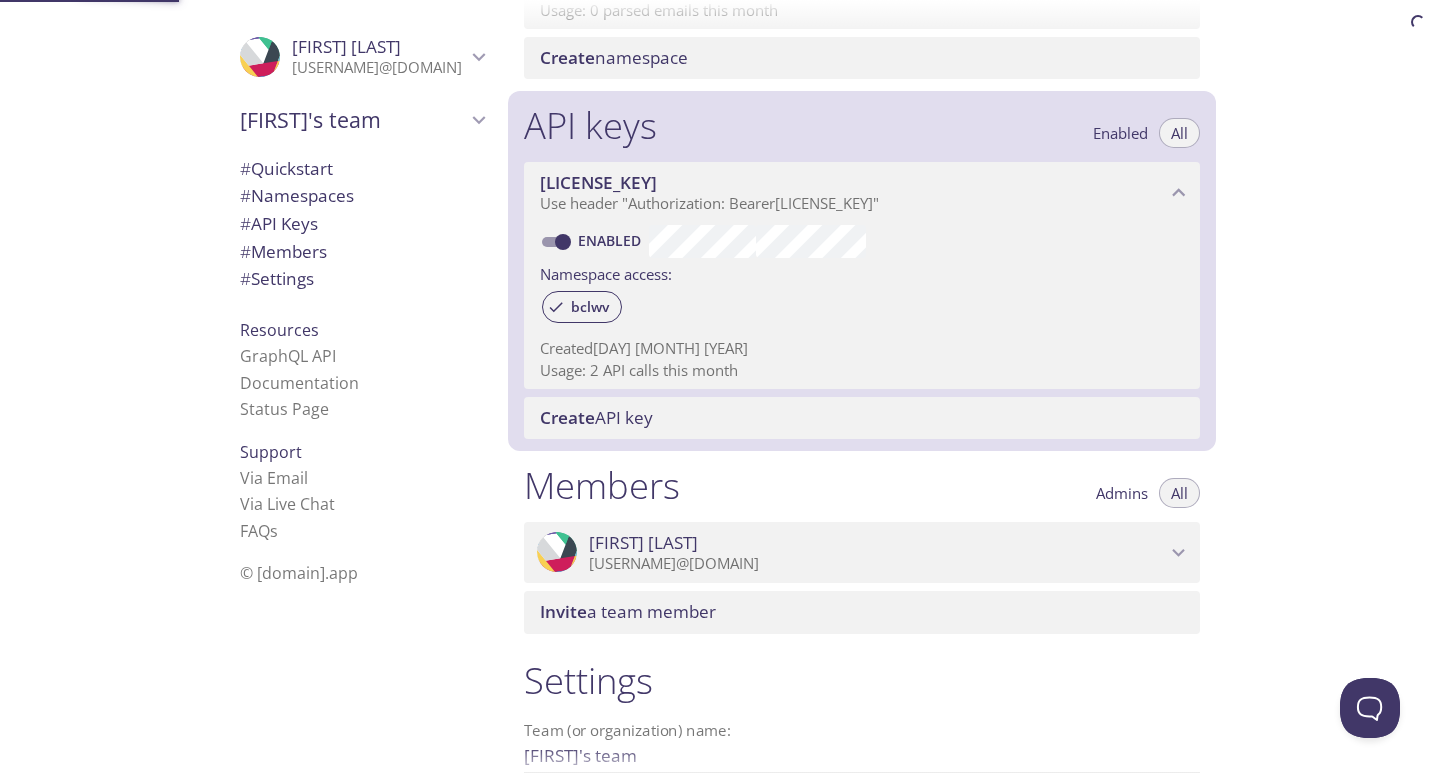 scroll, scrollTop: 540, scrollLeft: 0, axis: vertical 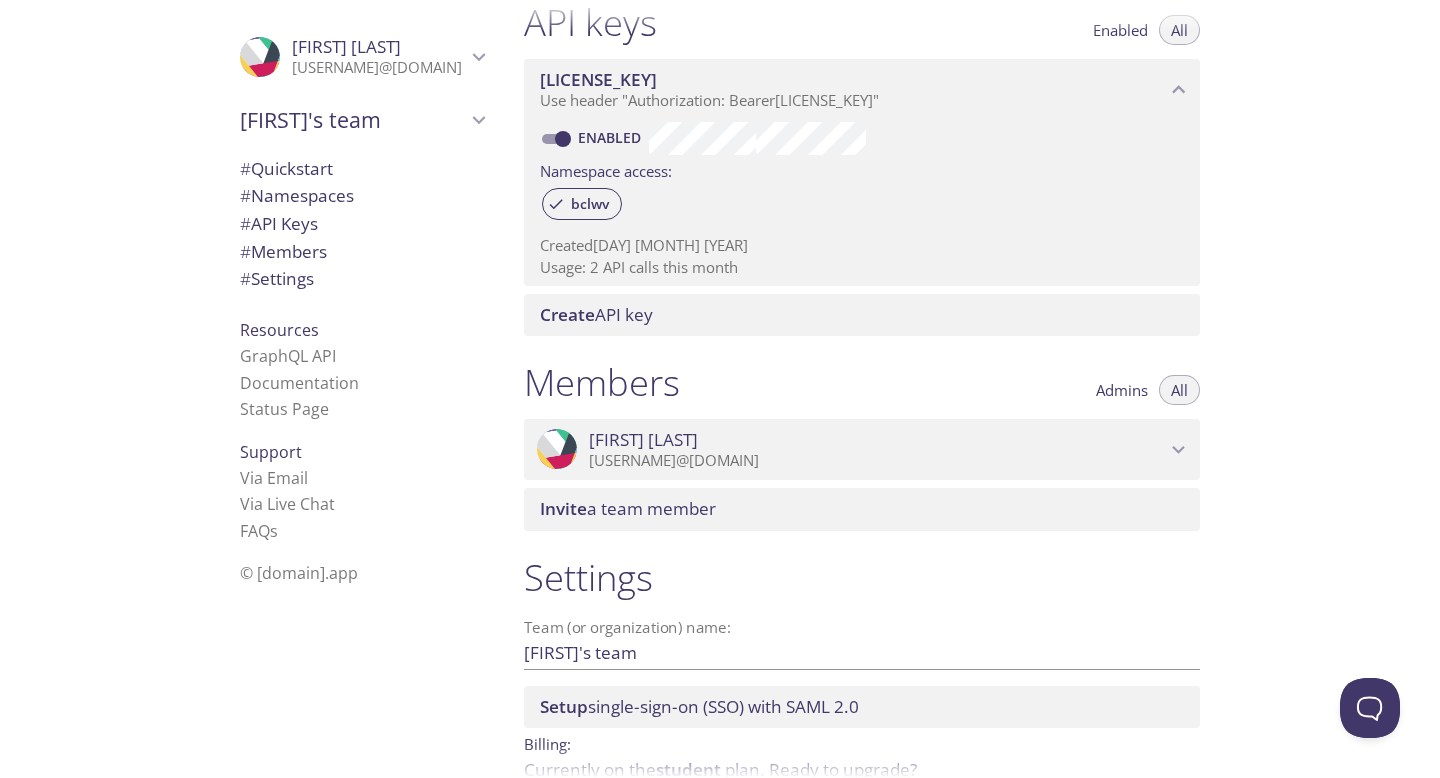 click on "Invite  a team member" at bounding box center (628, 508) 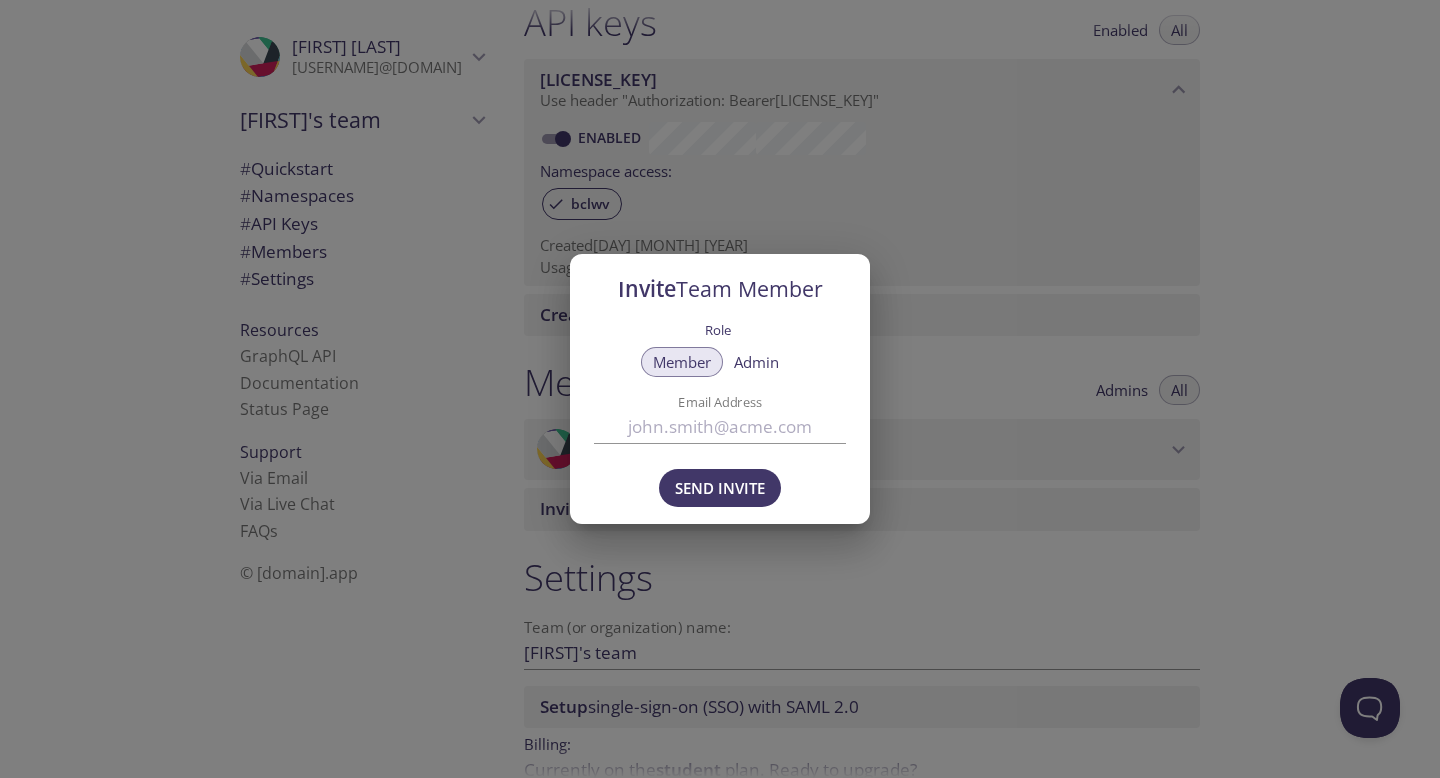 click on "Invite Team Member Role Member Admin Email Address Send Invite" at bounding box center [720, 389] 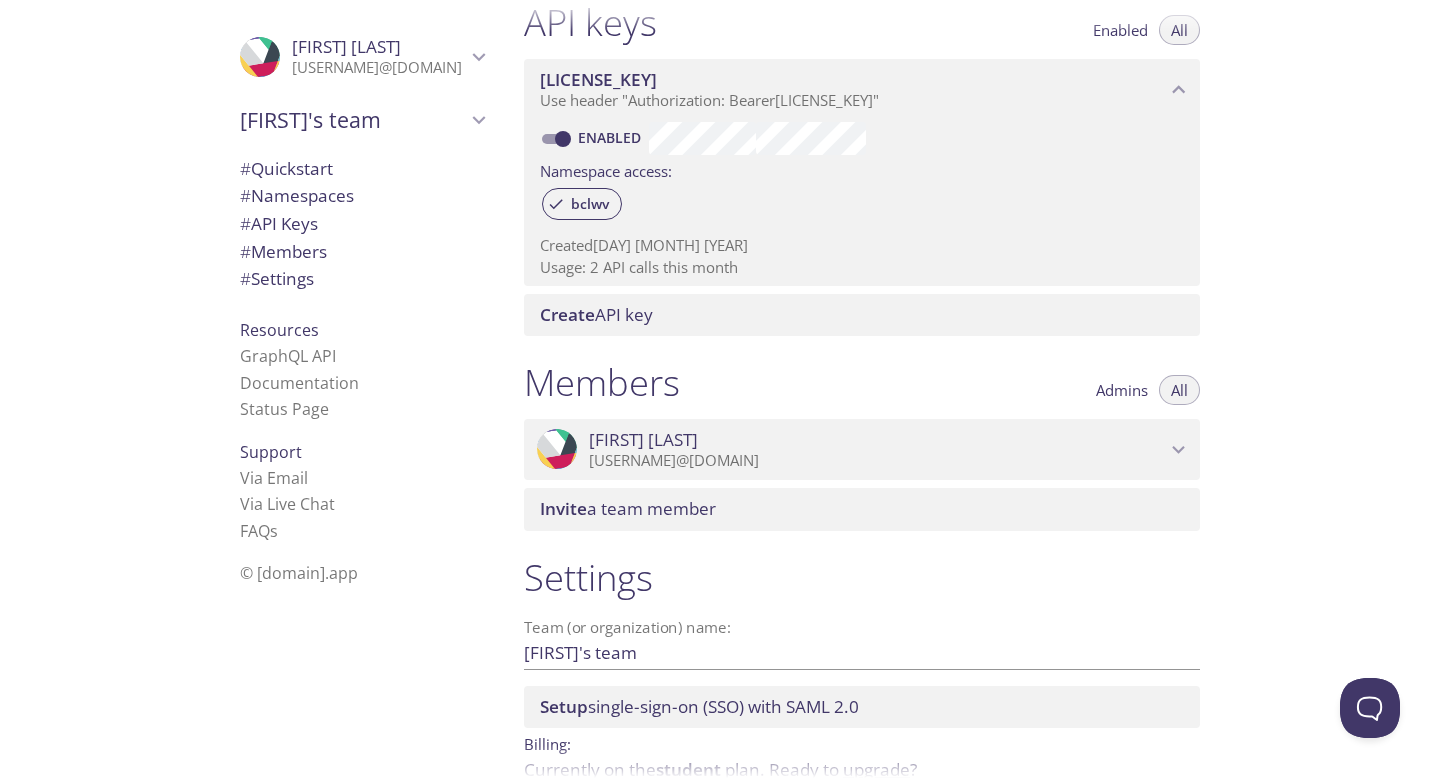 click on "#  Members" at bounding box center [283, 251] 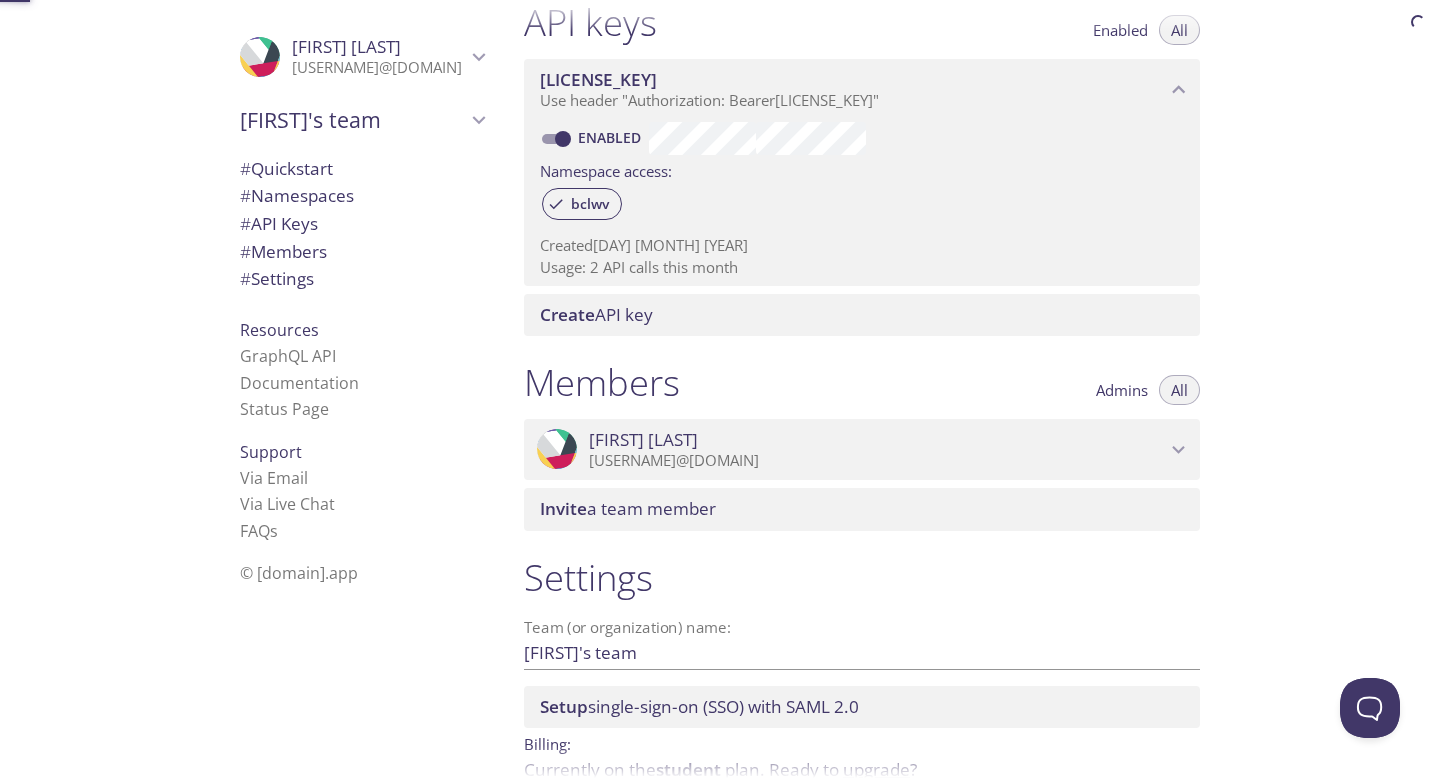 scroll, scrollTop: 644, scrollLeft: 0, axis: vertical 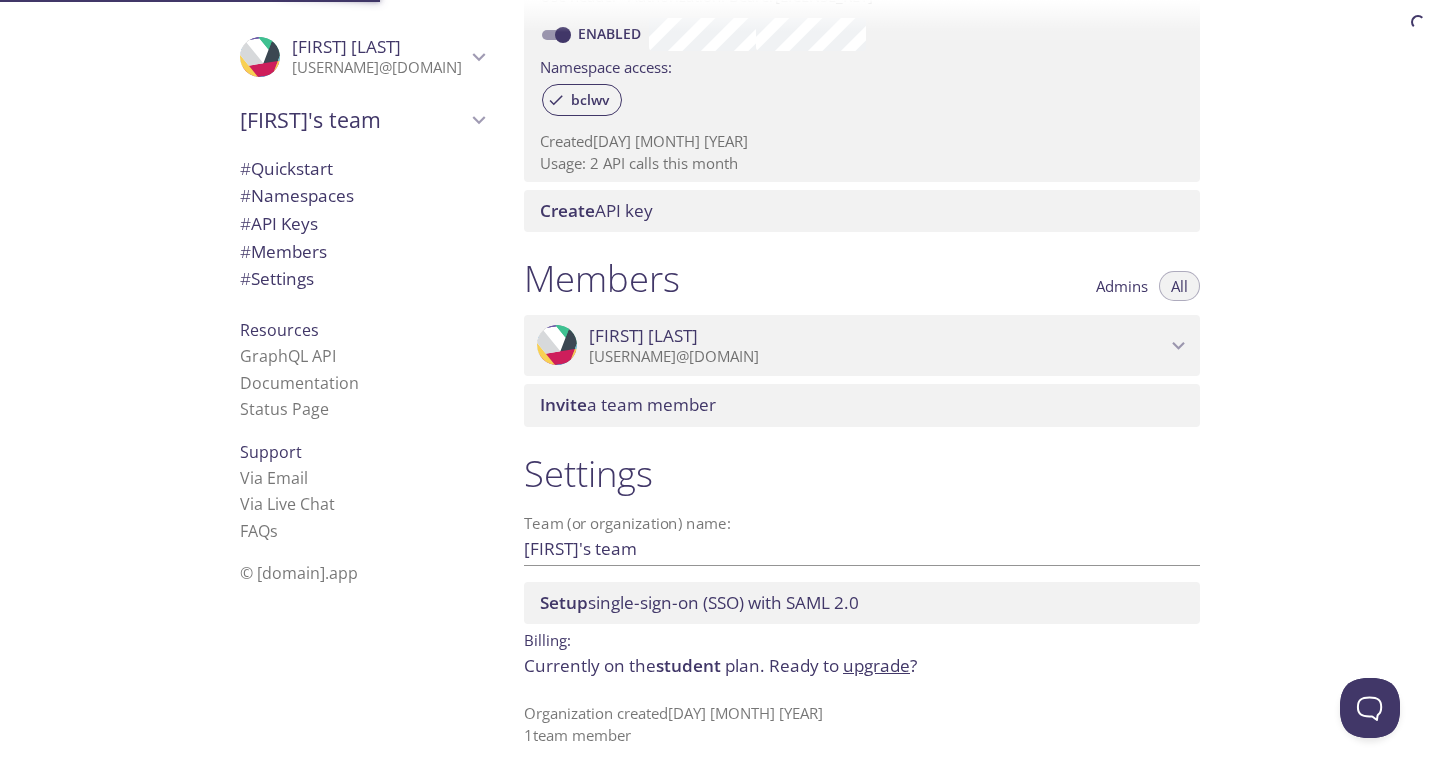click on "#  Settings" at bounding box center [277, 278] 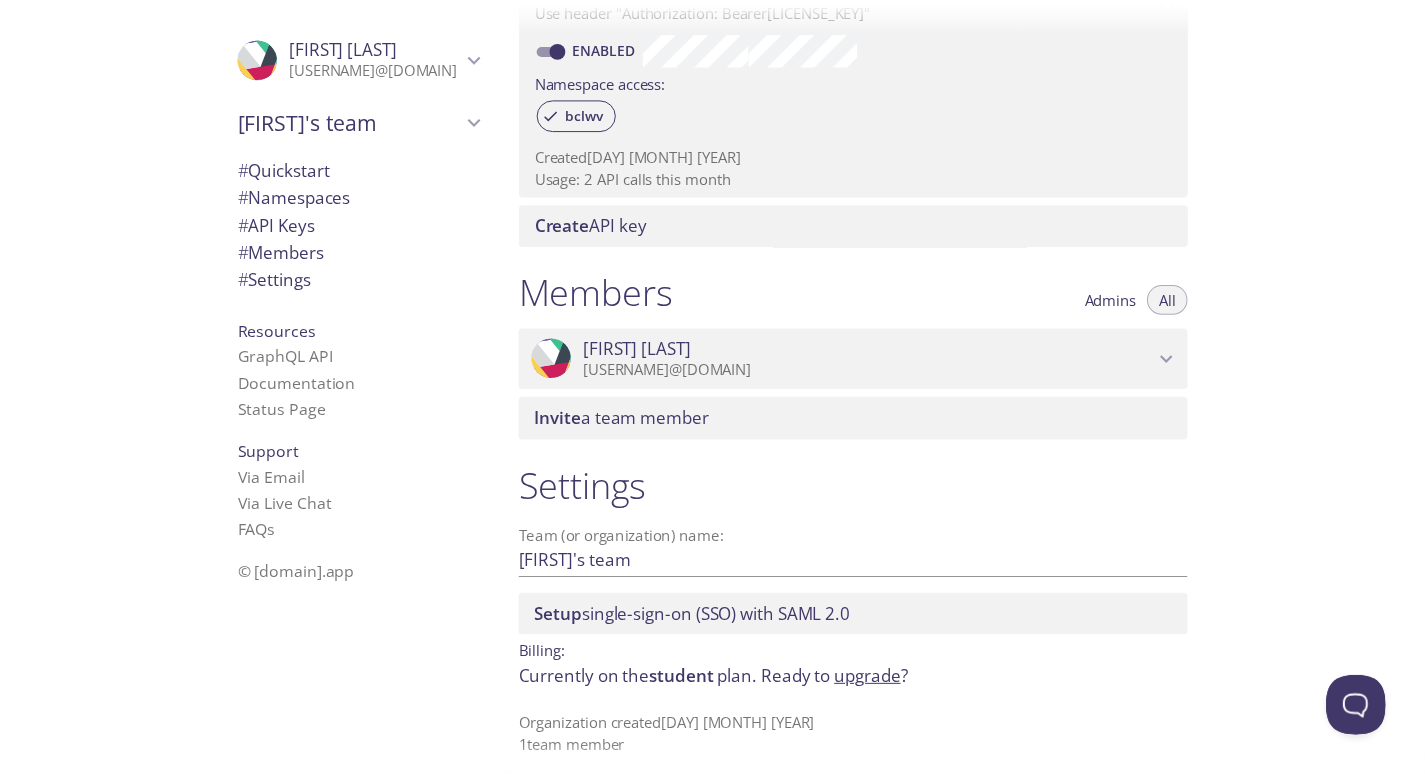 scroll, scrollTop: 644, scrollLeft: 0, axis: vertical 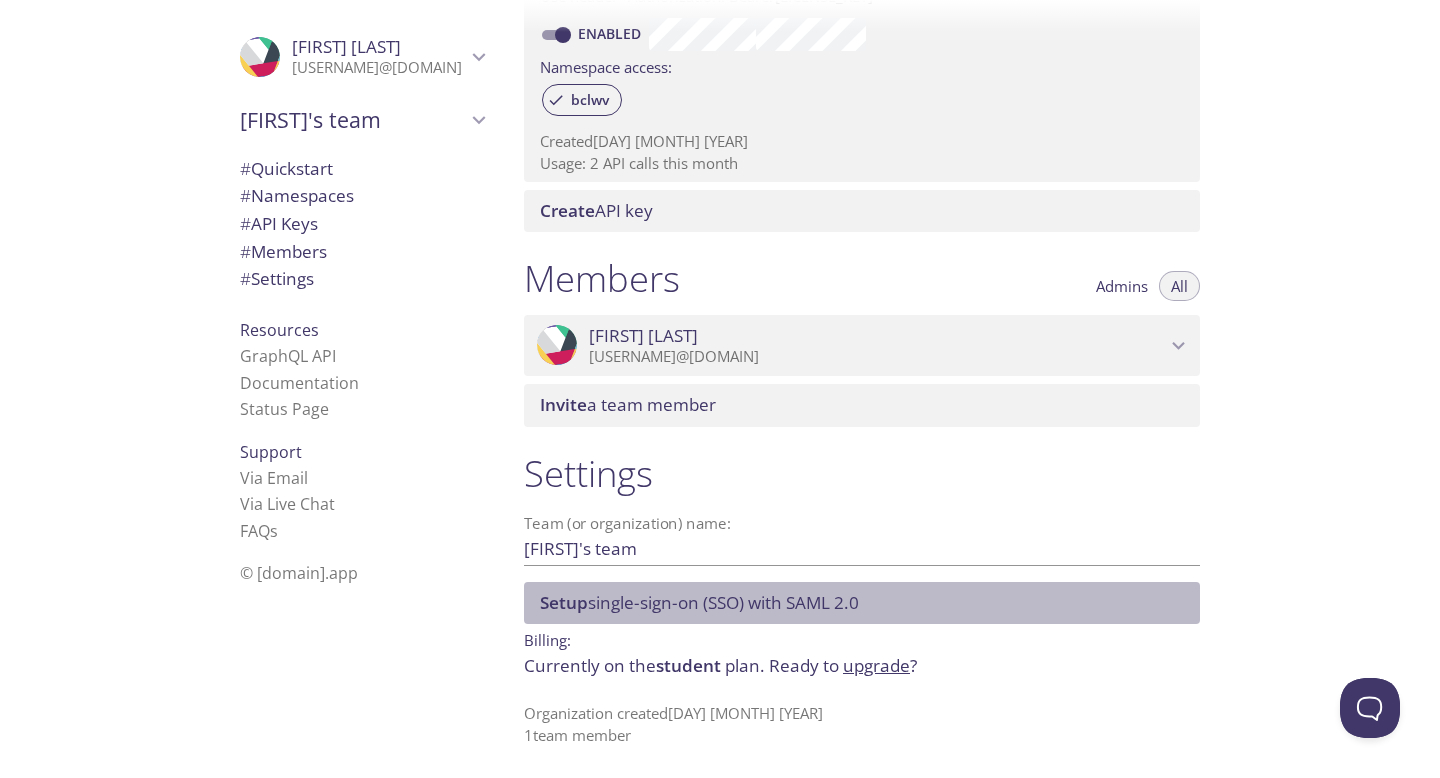 click on "Setup  single-sign-on (SSO) with SAML 2.0" at bounding box center [699, 602] 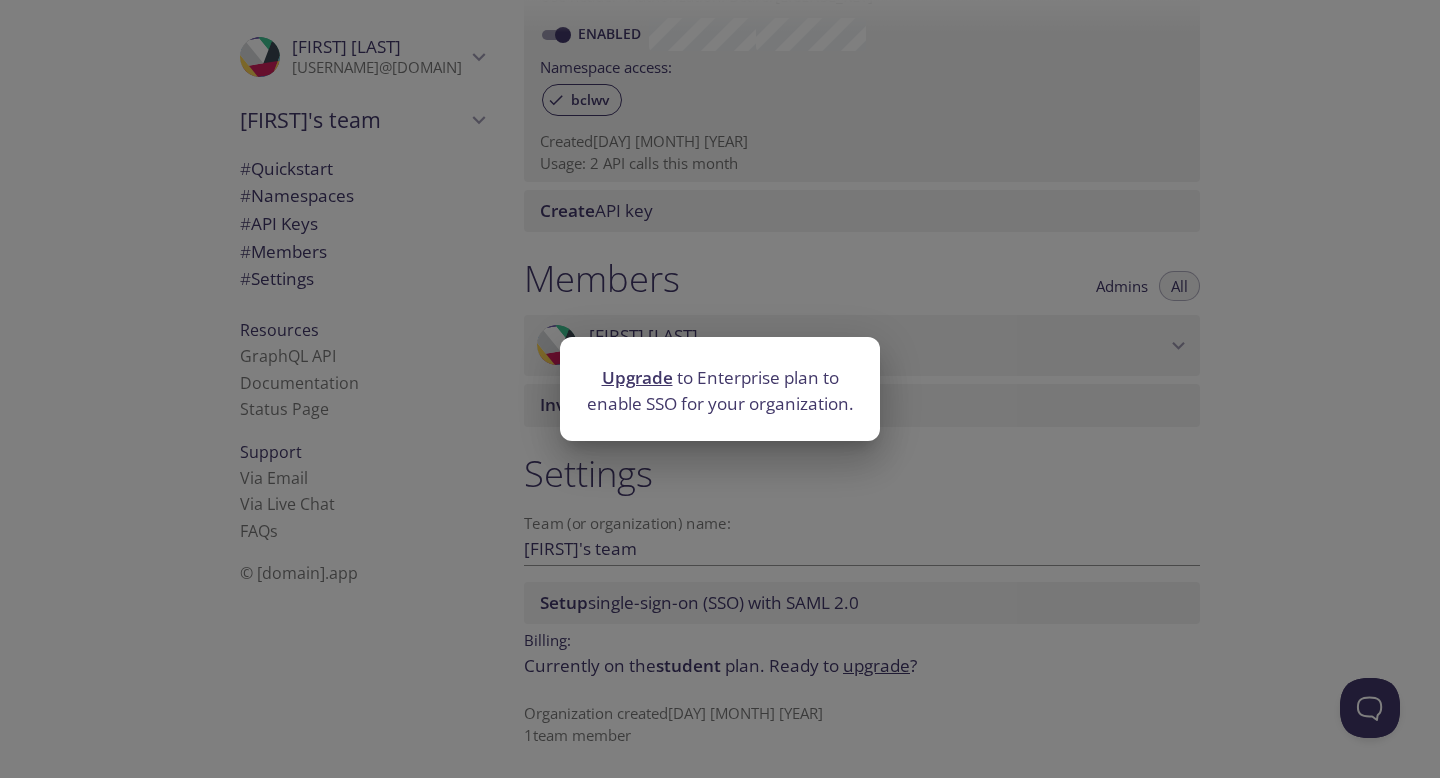click on "Upgrade" at bounding box center [637, 377] 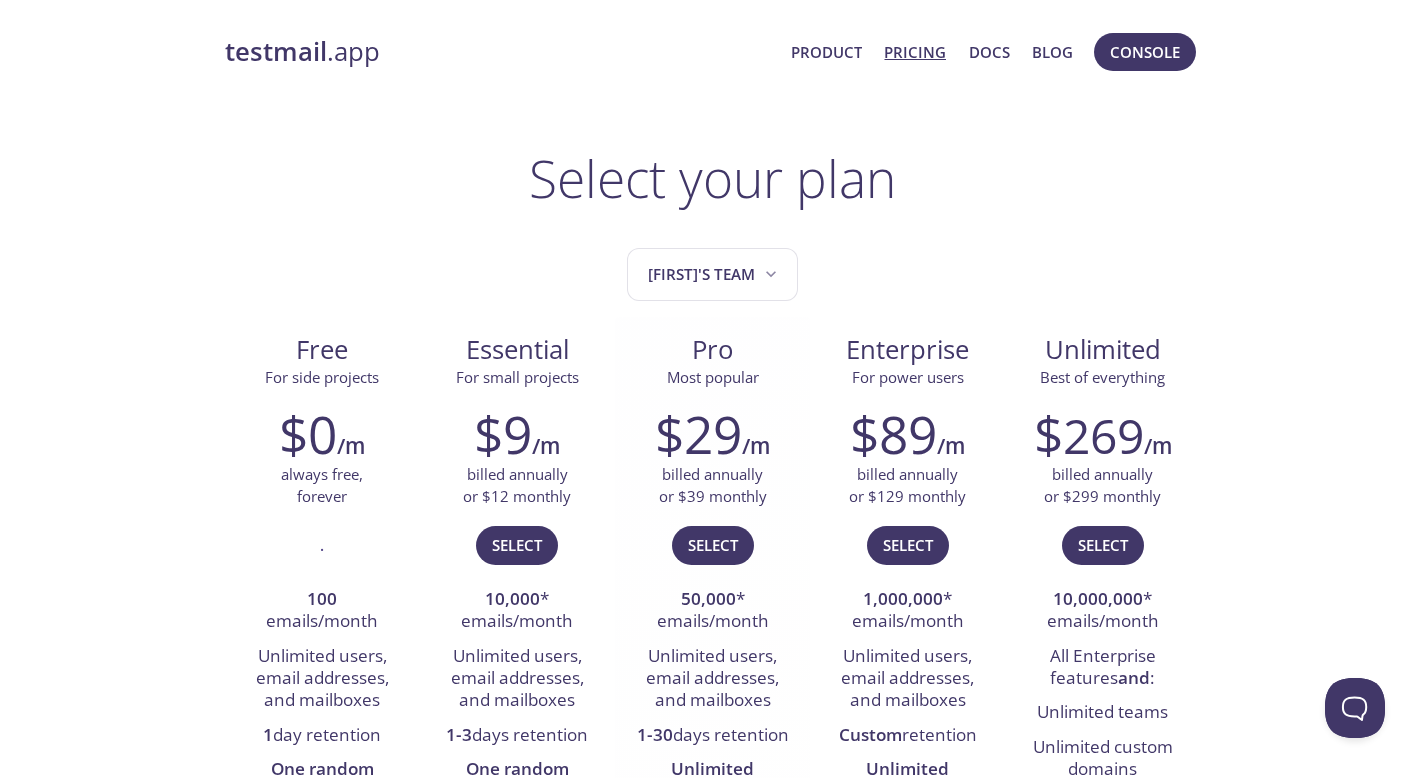 scroll, scrollTop: 100, scrollLeft: 0, axis: vertical 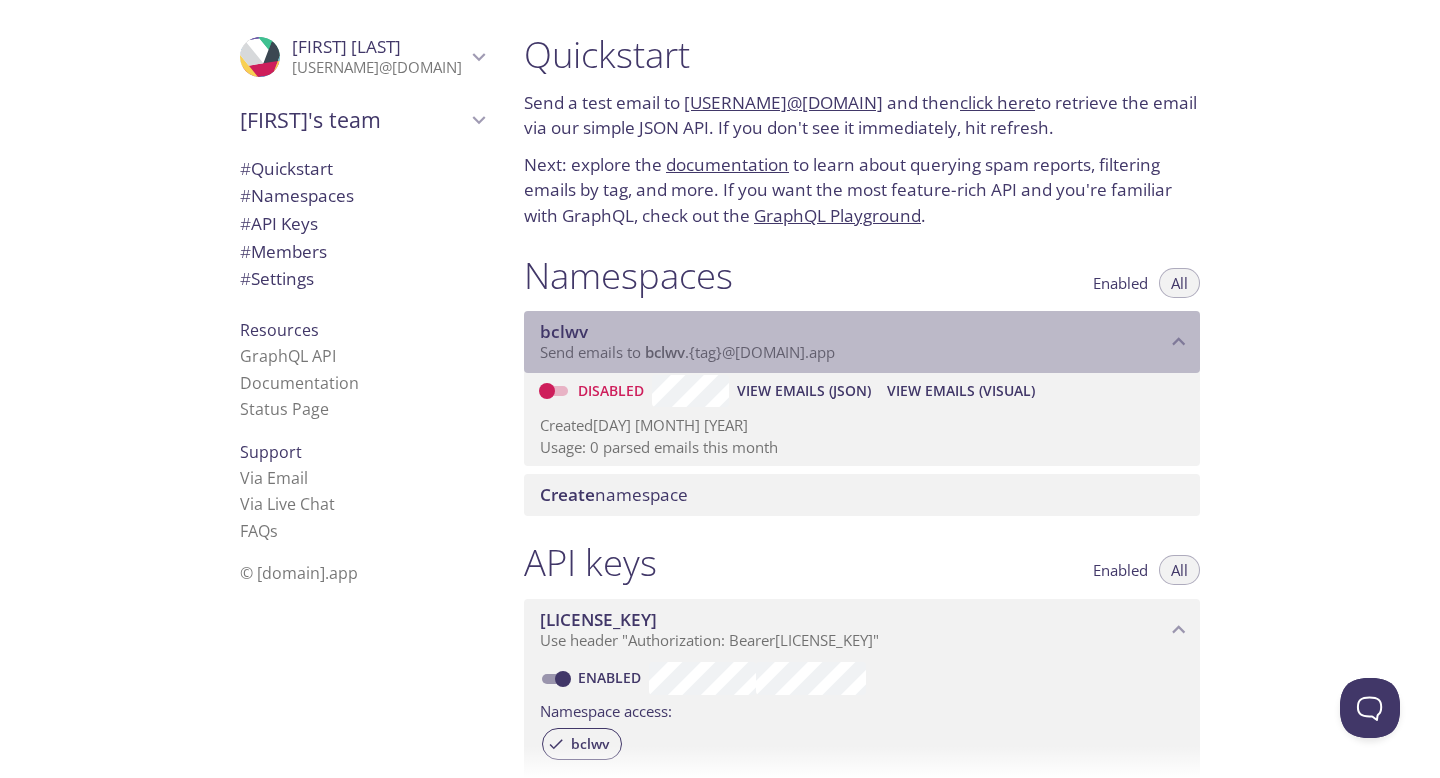drag, startPoint x: 649, startPoint y: 352, endPoint x: 727, endPoint y: 352, distance: 78 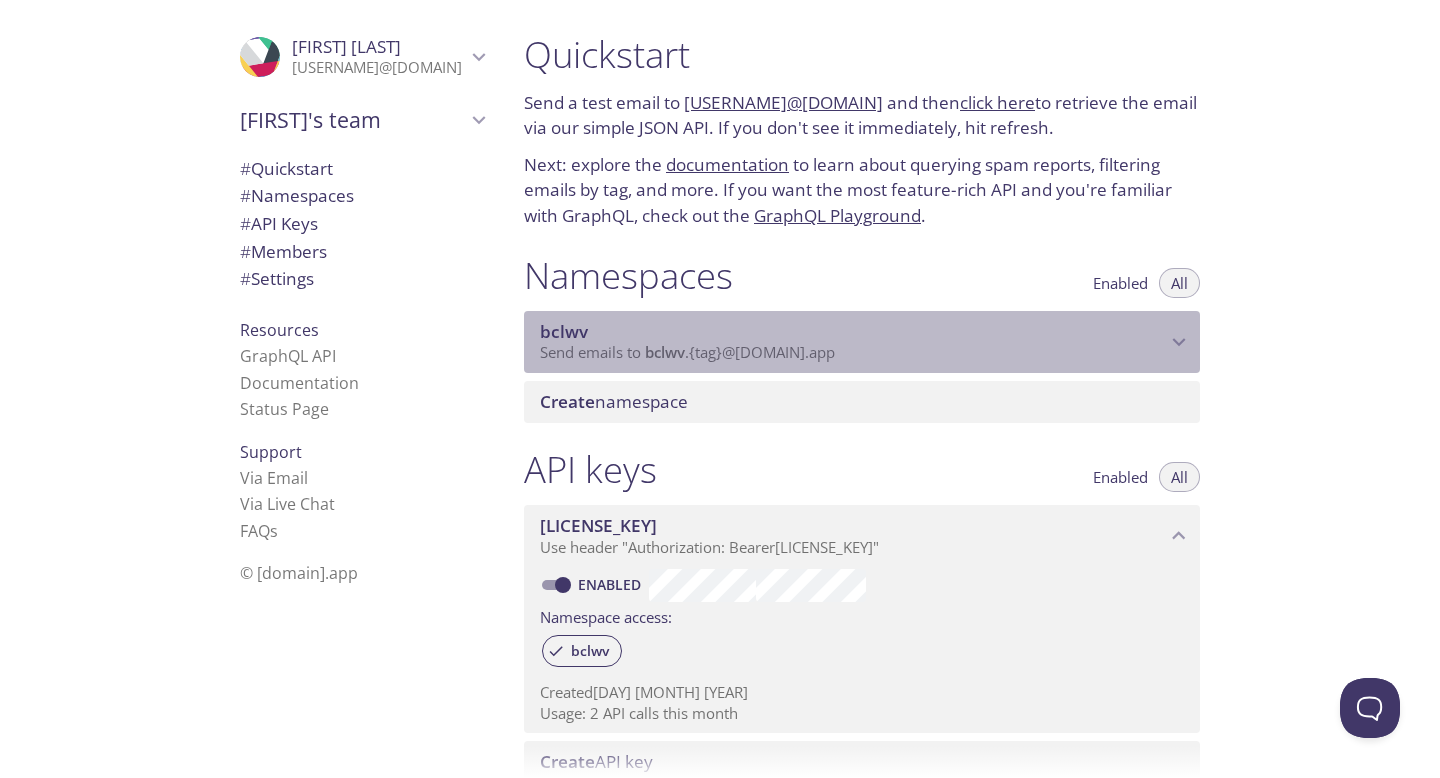 click on "Send emails to [USERNAME] . [TAG] @[DOMAIN].app" at bounding box center [687, 352] 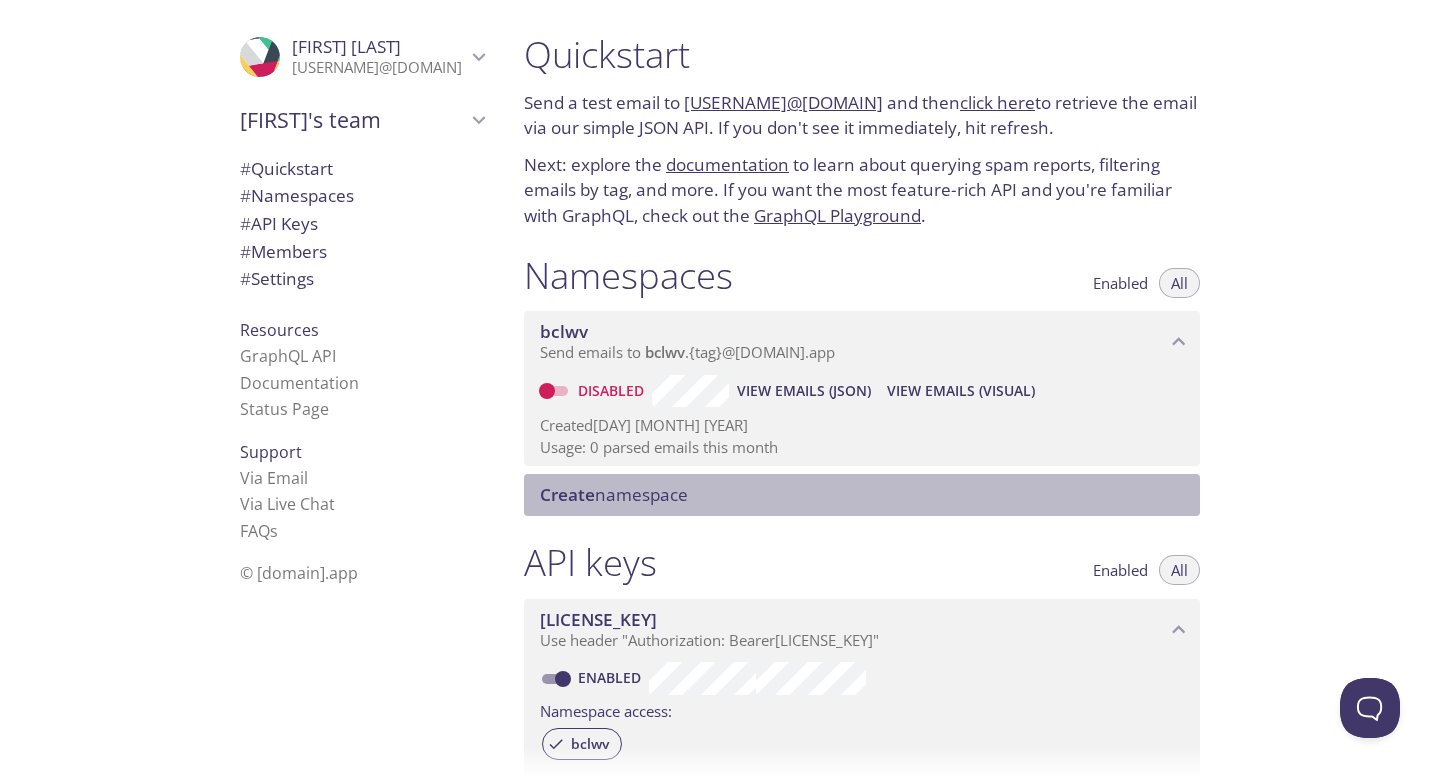 click on "Create" at bounding box center (567, 494) 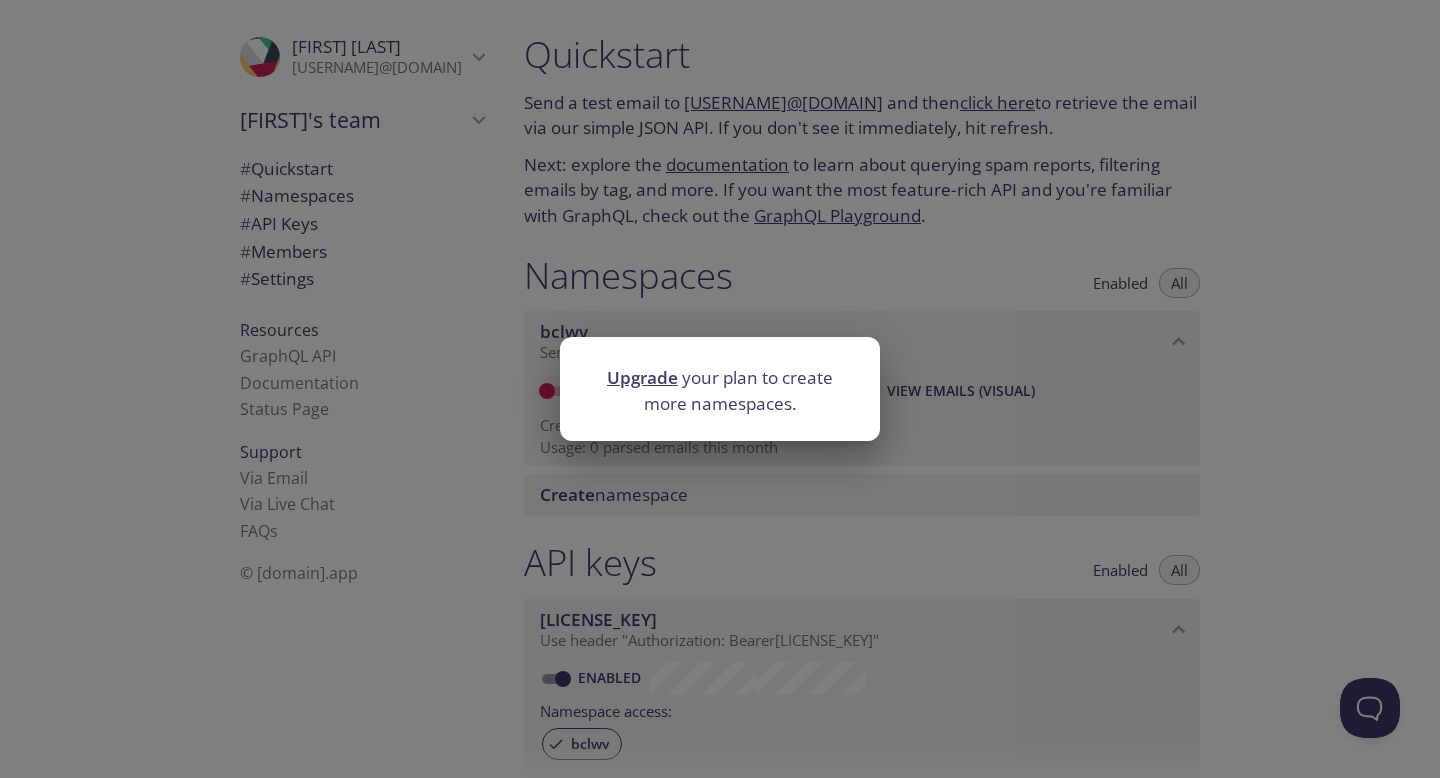 click on "Upgrade   your plan to create more namespaces." at bounding box center [720, 389] 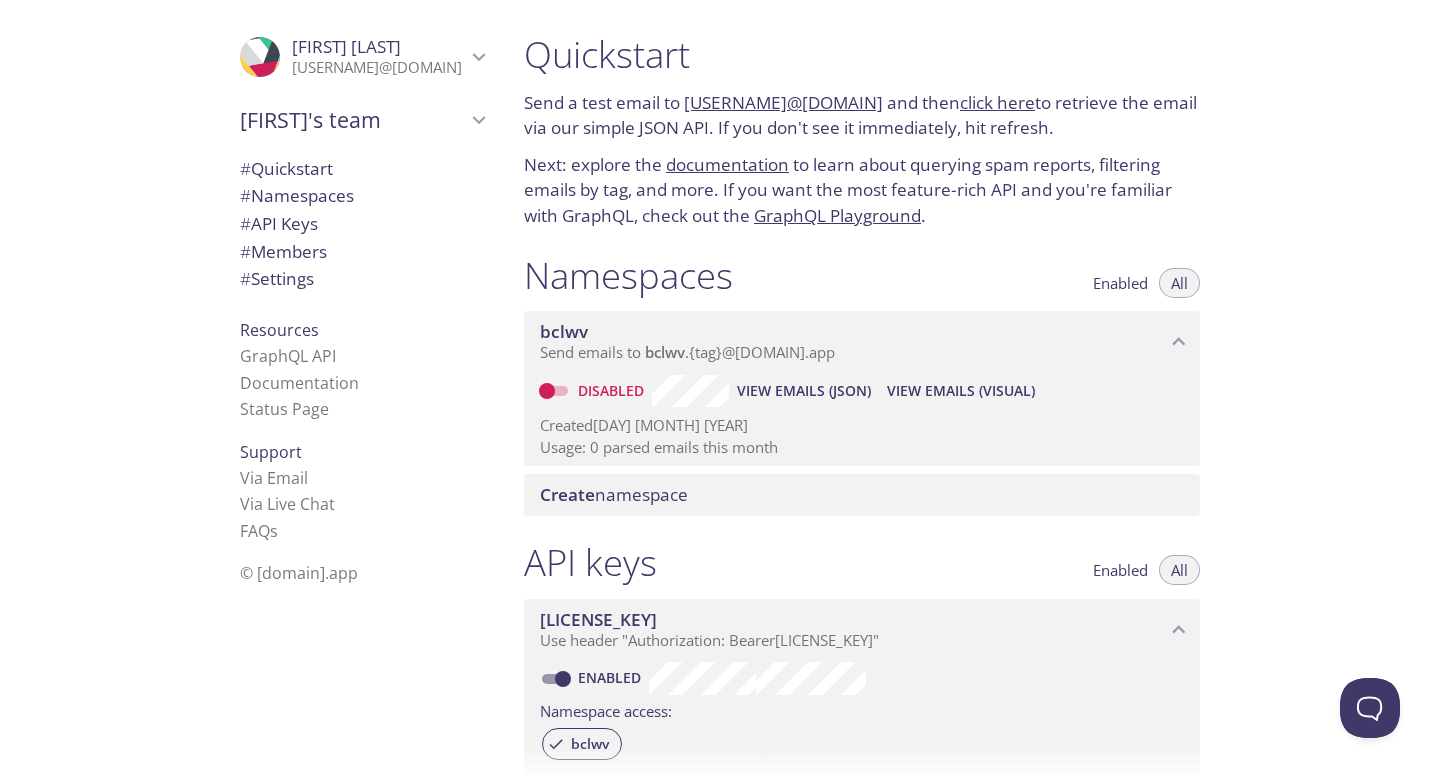 click on "click here" at bounding box center (997, 102) 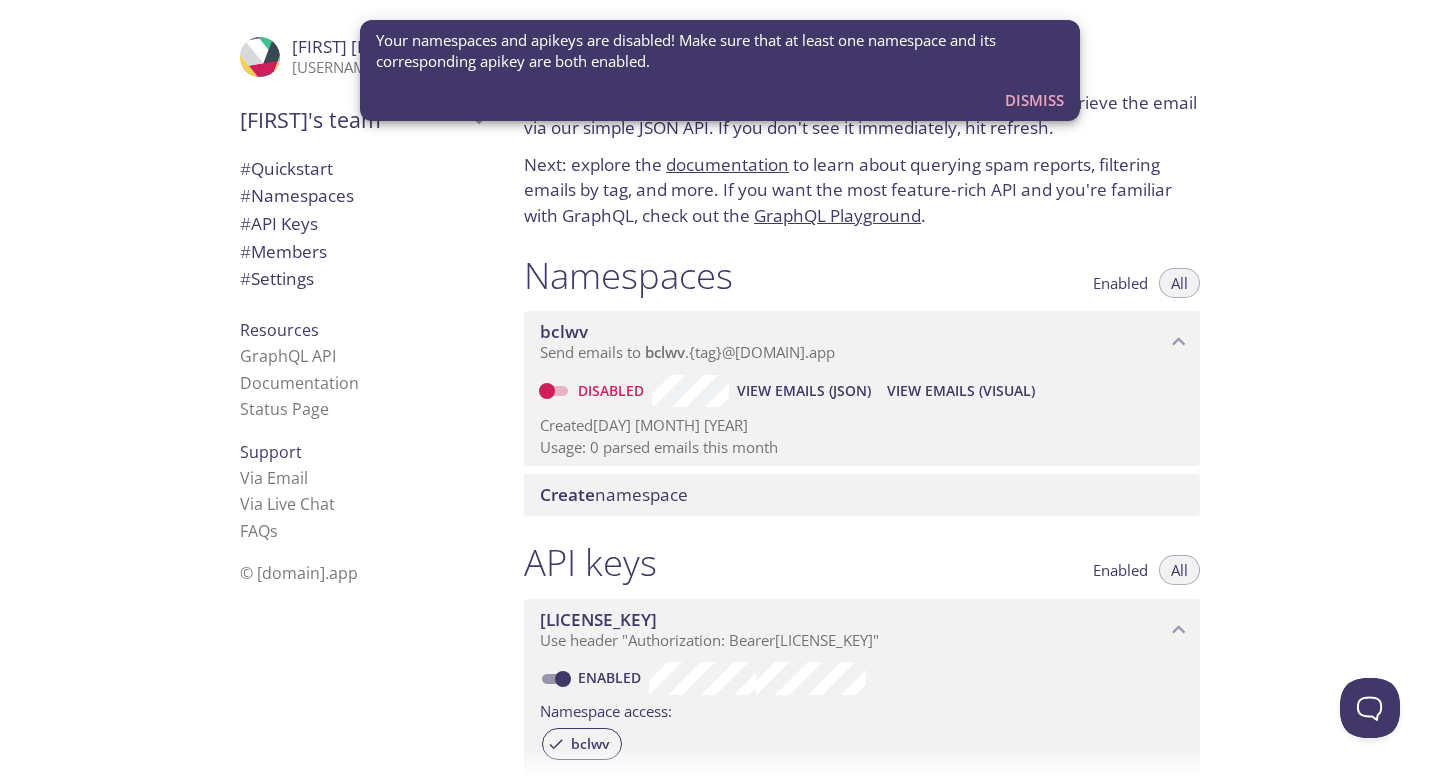 click on "Dismiss" at bounding box center [1034, 100] 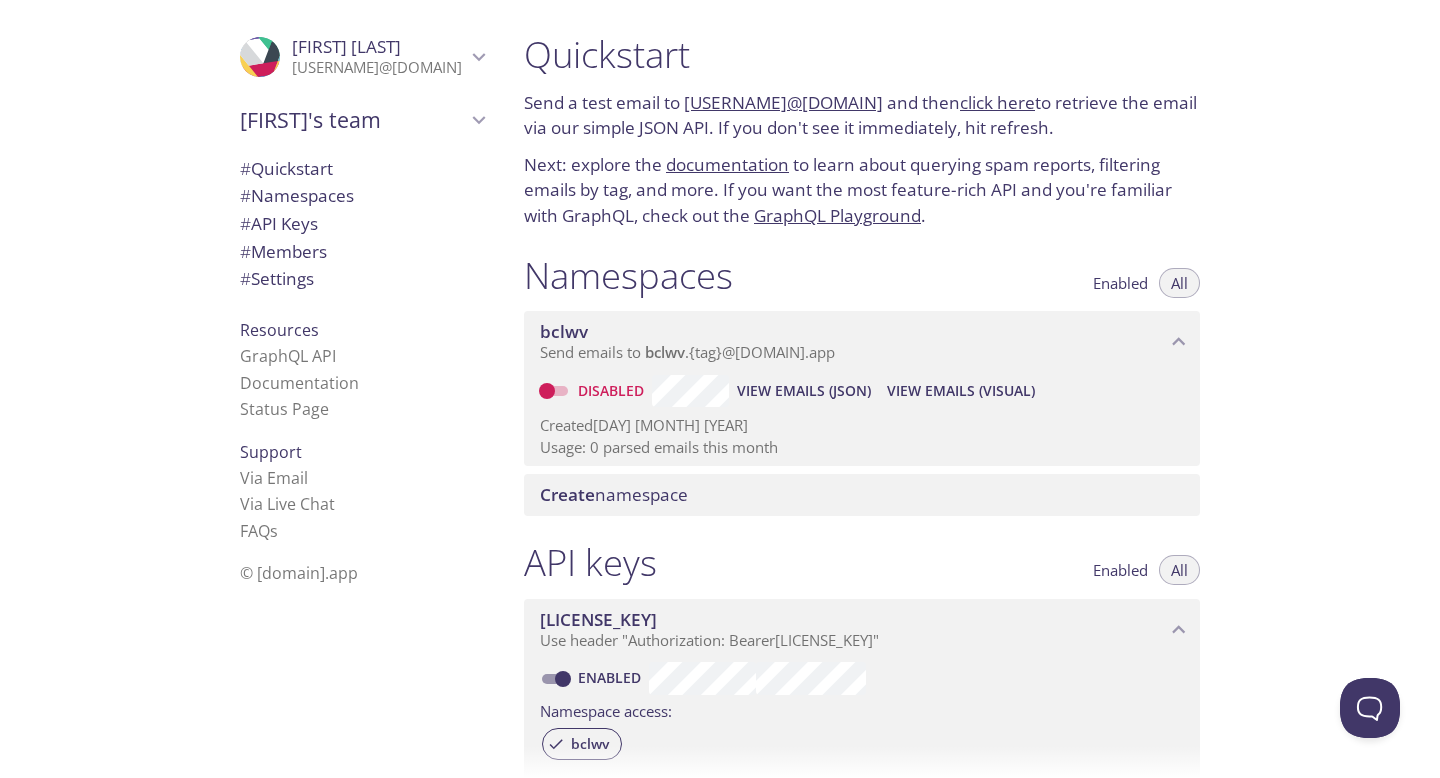 click on "Disabled" at bounding box center [590, 391] 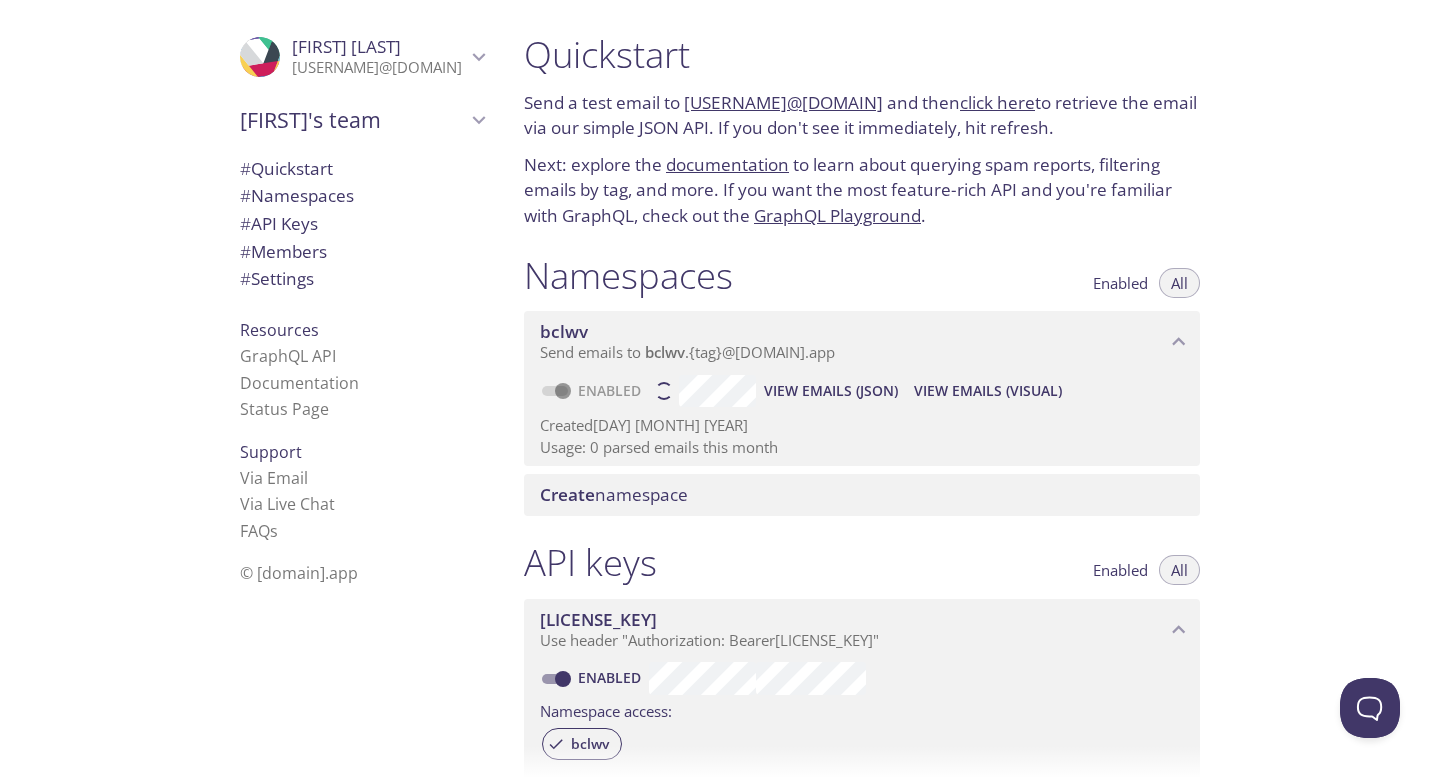 click on "click here" at bounding box center (997, 102) 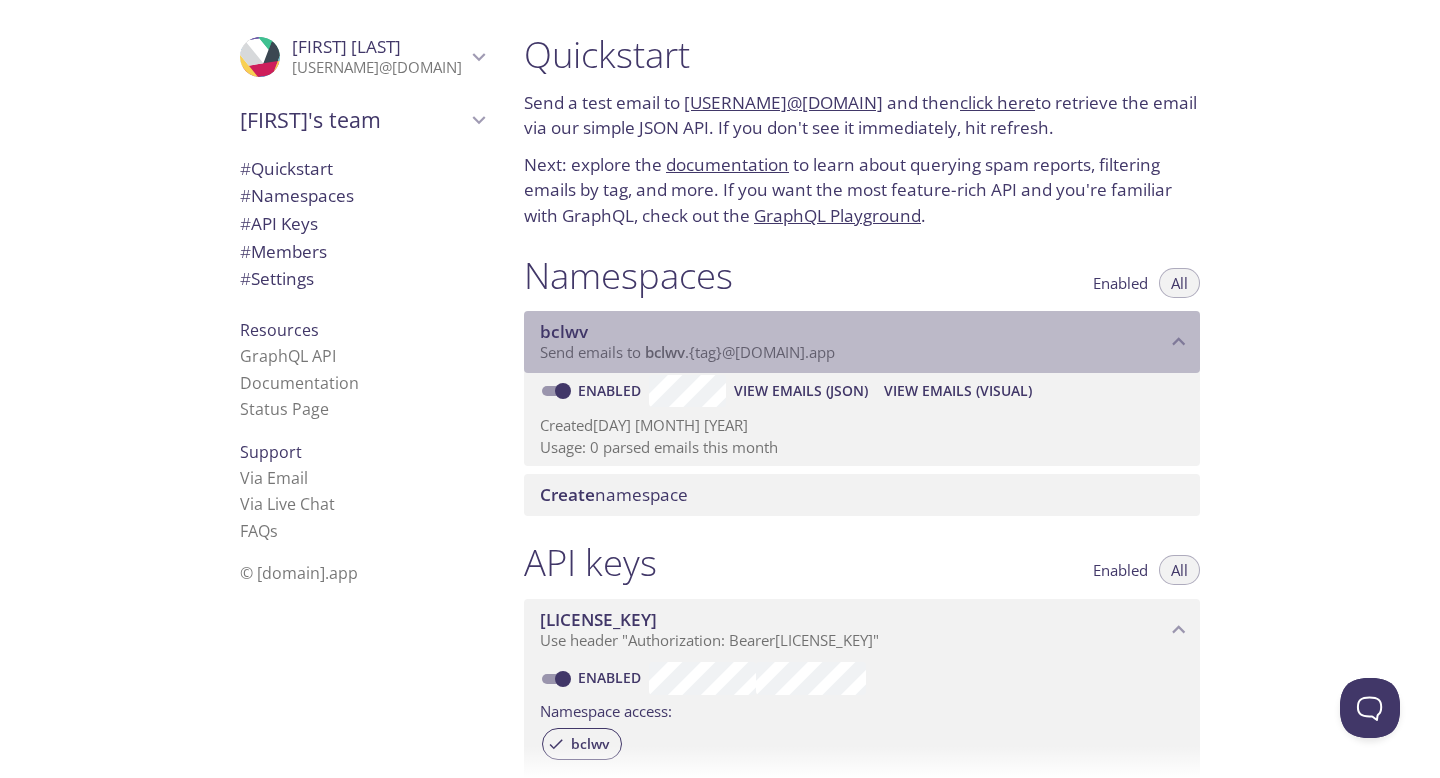 click on "bclwv" at bounding box center [564, 331] 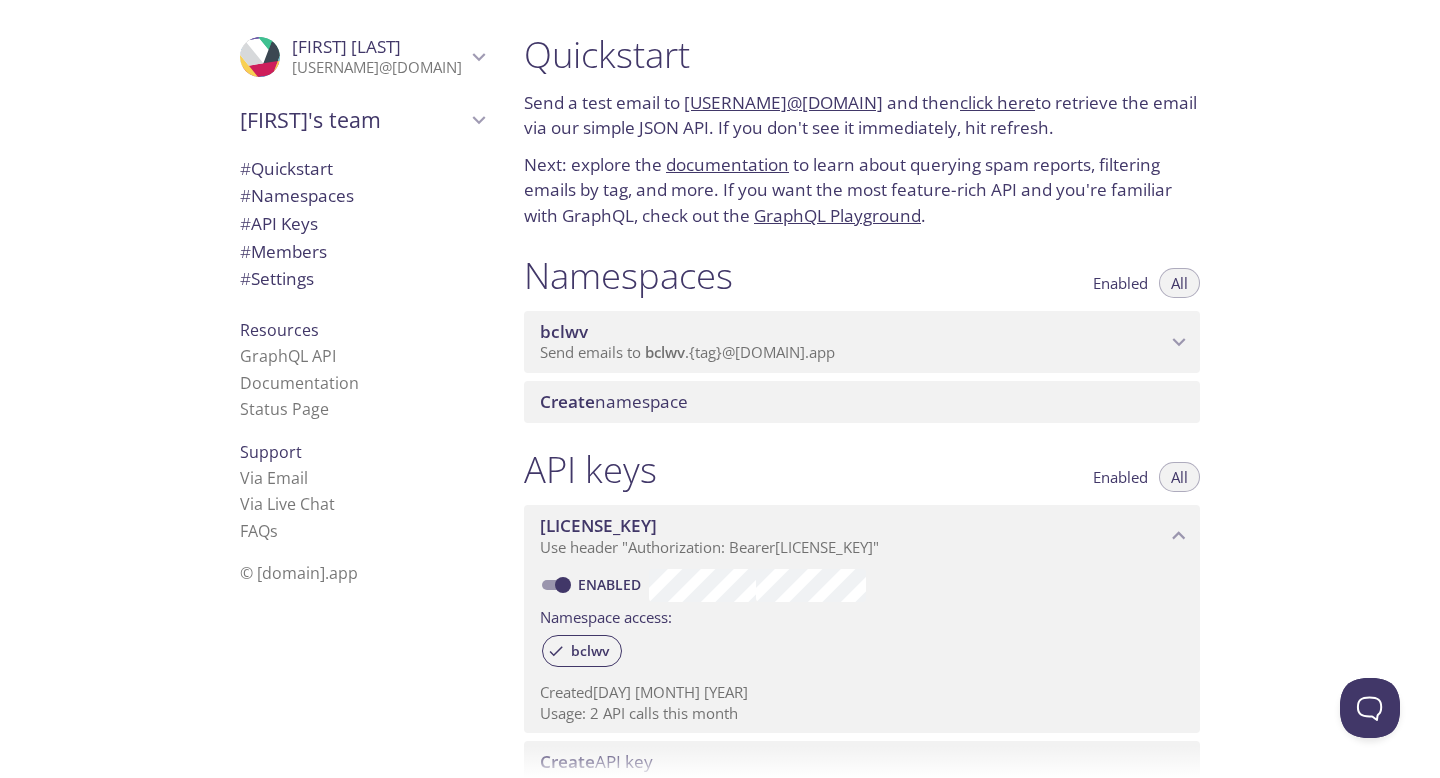 click on "bclwv" at bounding box center [564, 331] 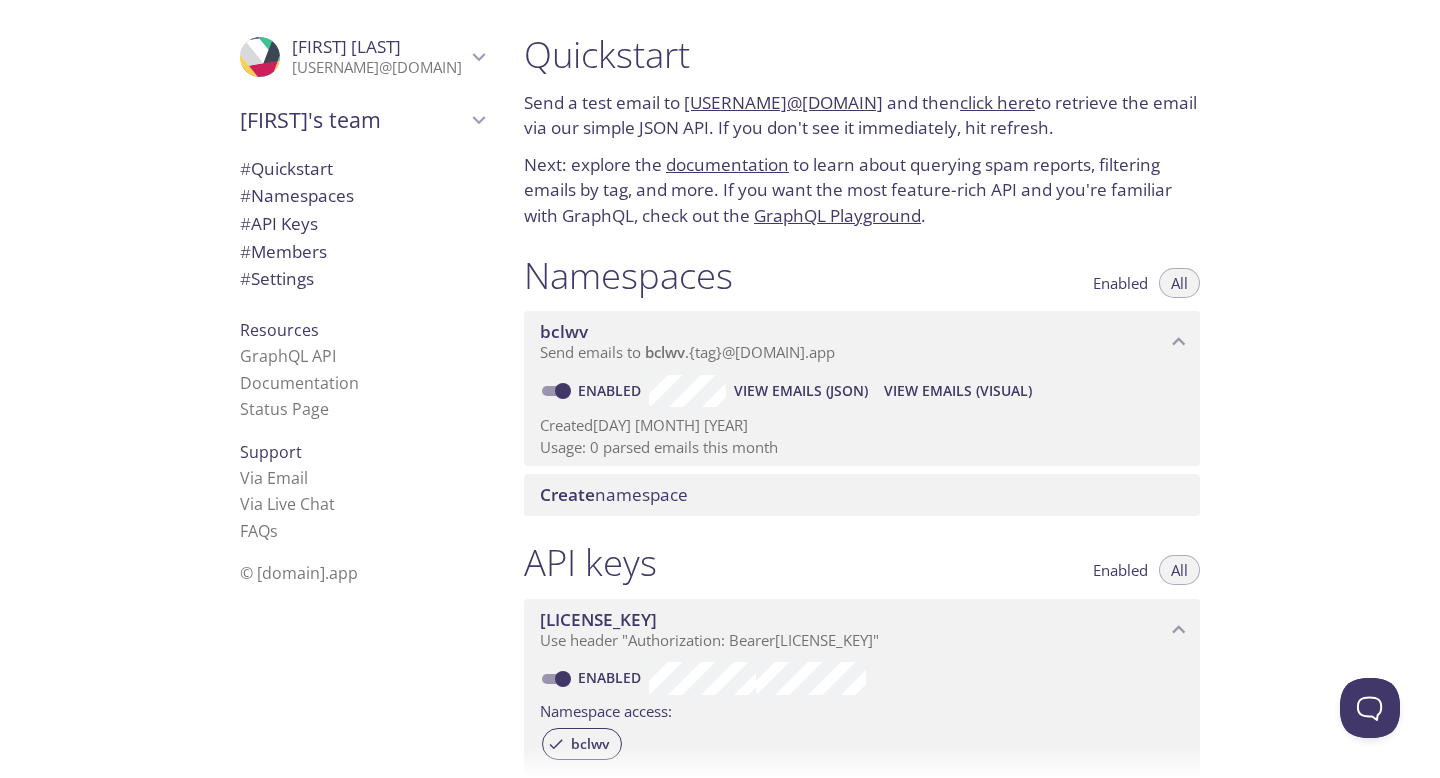 click on "[USERNAME]@[DOMAIN]" at bounding box center [783, 102] 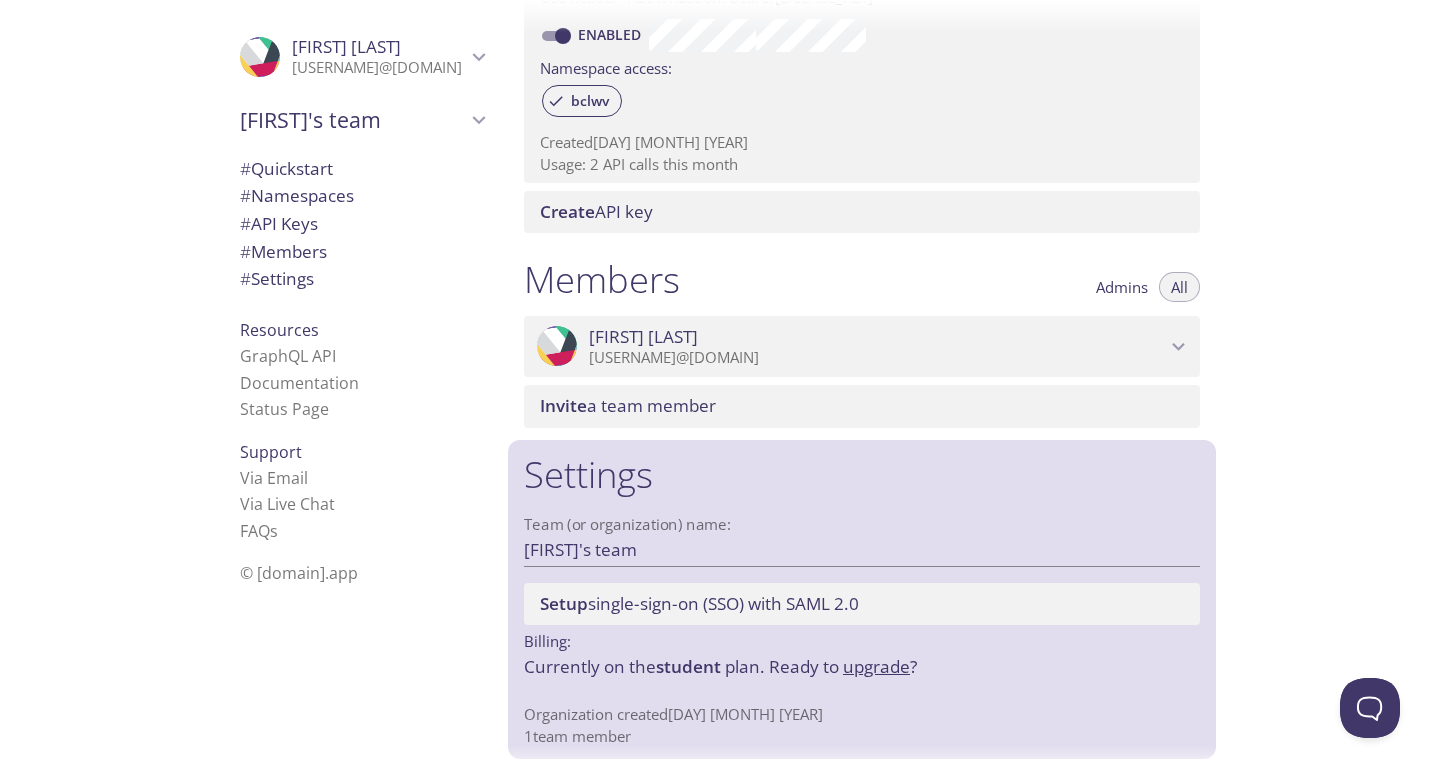 scroll, scrollTop: 644, scrollLeft: 0, axis: vertical 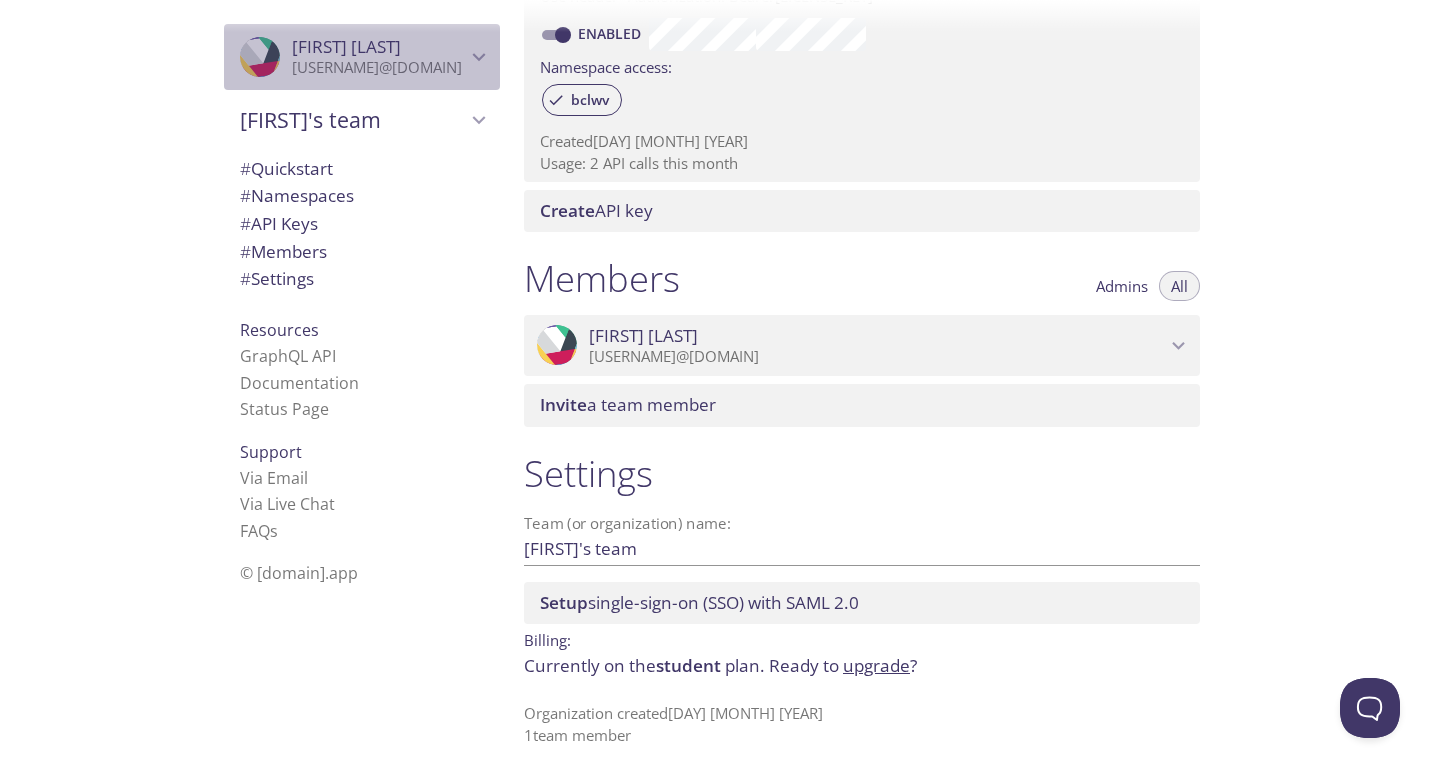 click on "[FIRST] [LAST]" at bounding box center (346, 46) 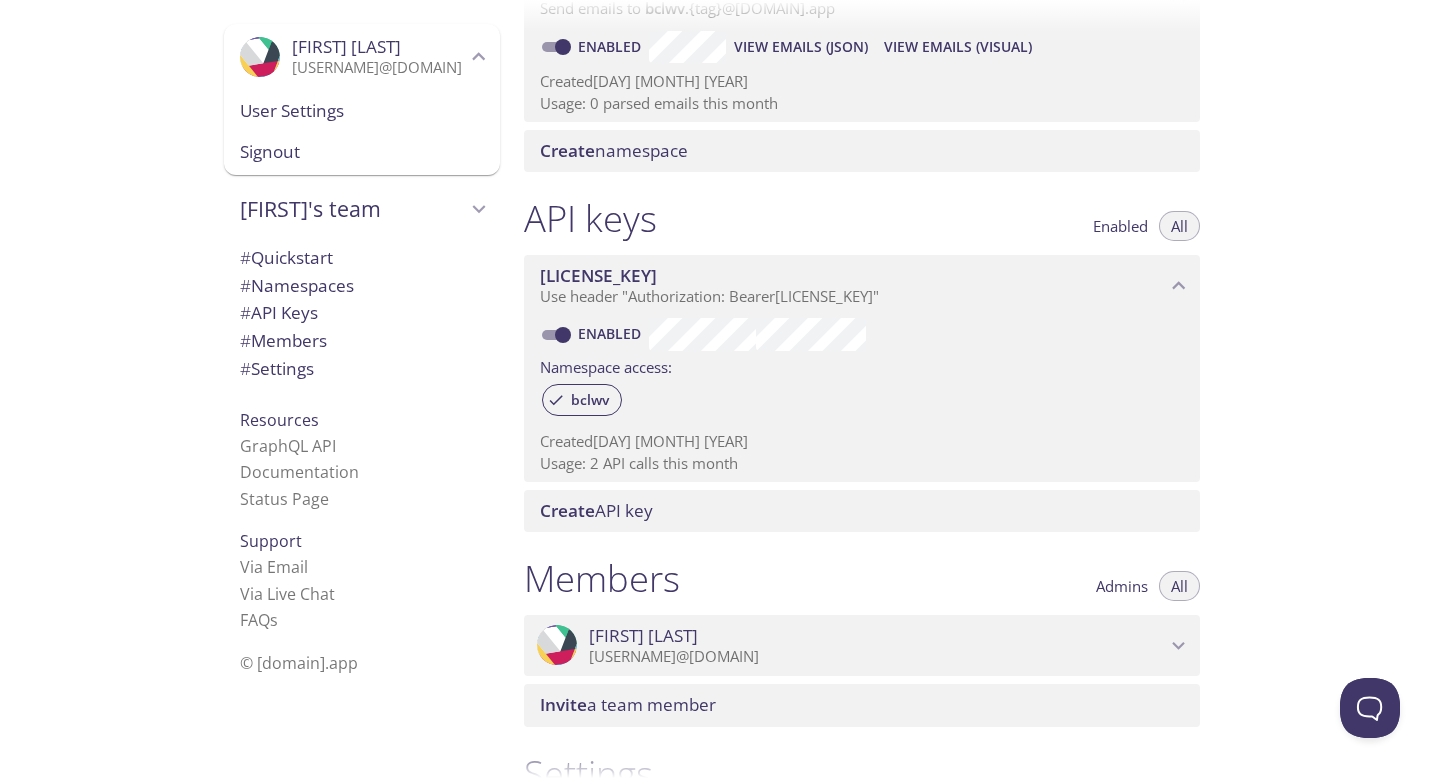 scroll, scrollTop: 0, scrollLeft: 0, axis: both 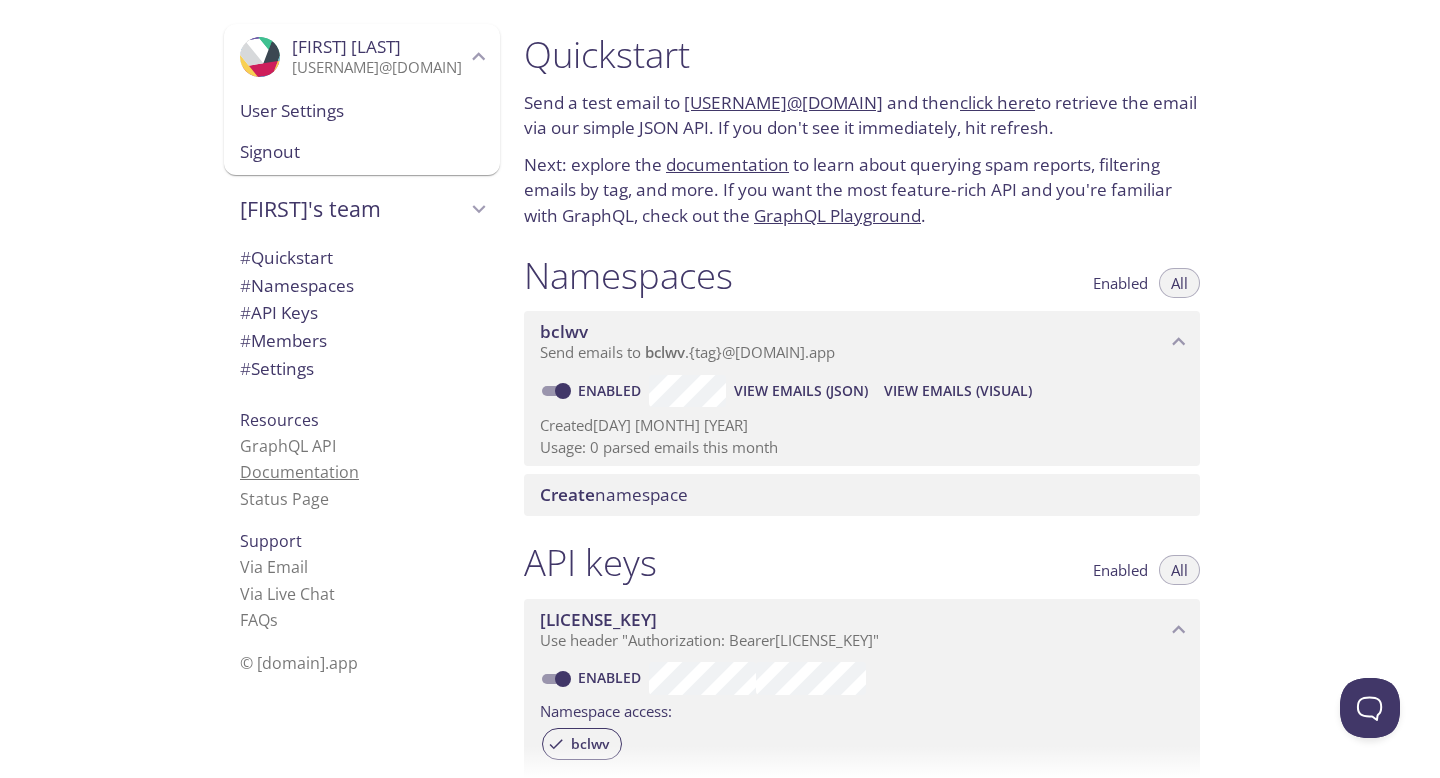 click on "Documentation" at bounding box center (299, 472) 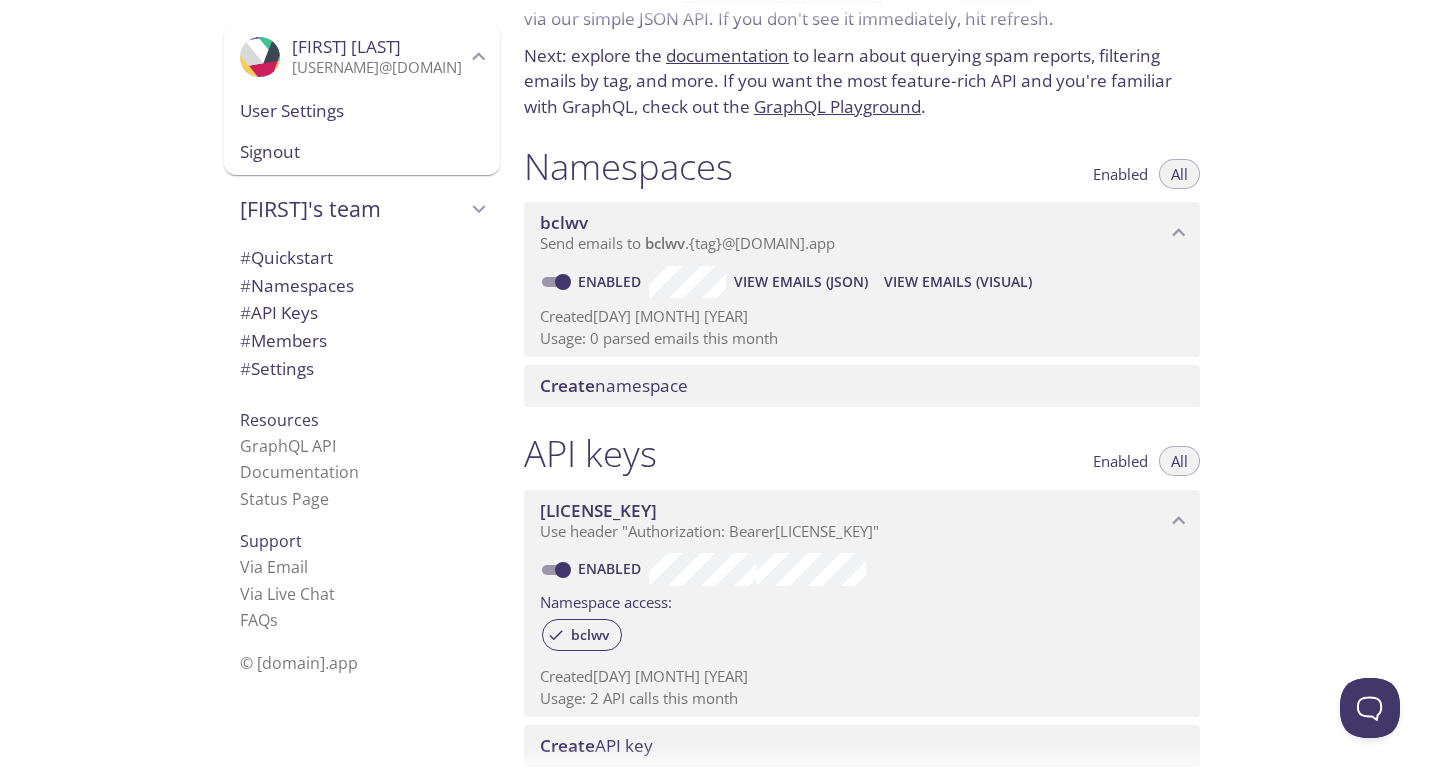 scroll, scrollTop: 200, scrollLeft: 0, axis: vertical 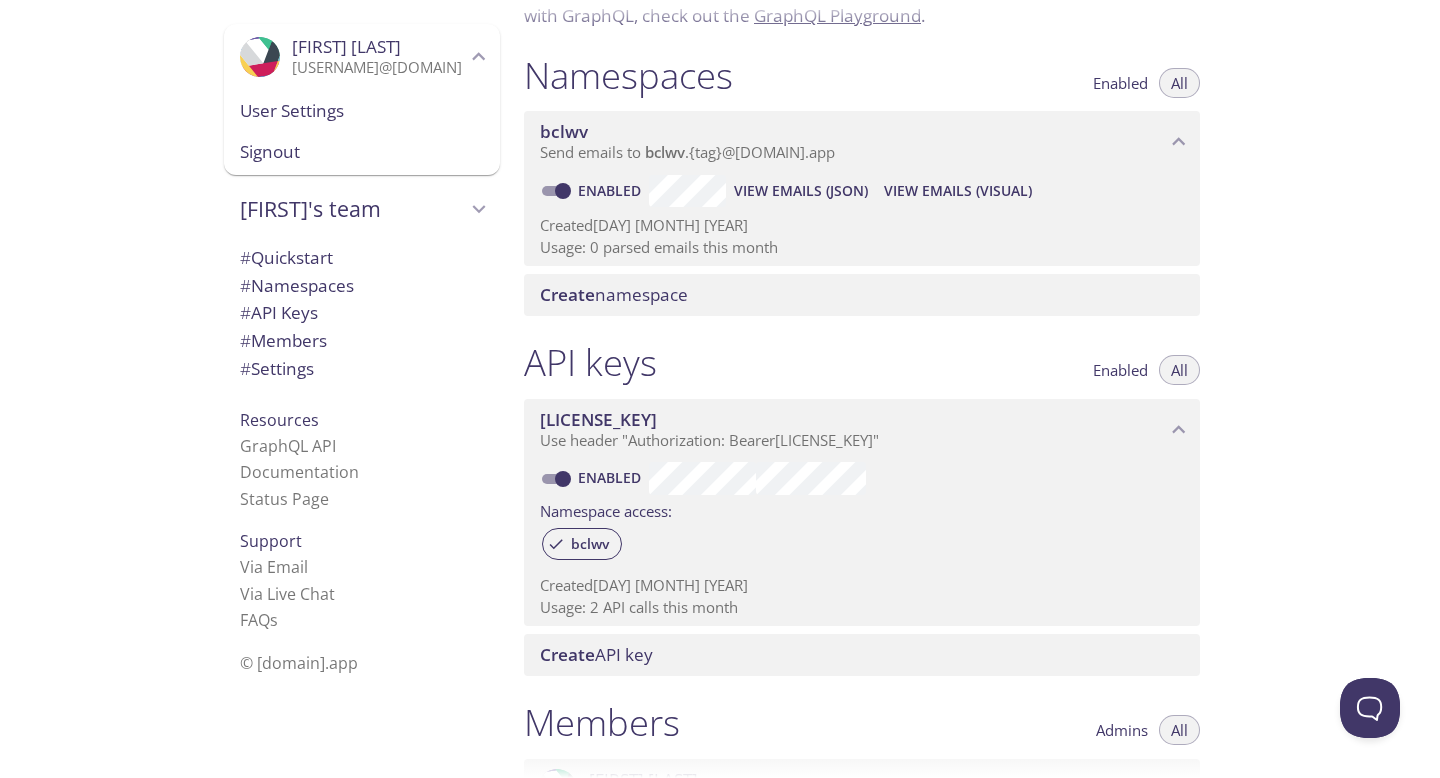 click on "Enabled" at bounding box center [1120, 83] 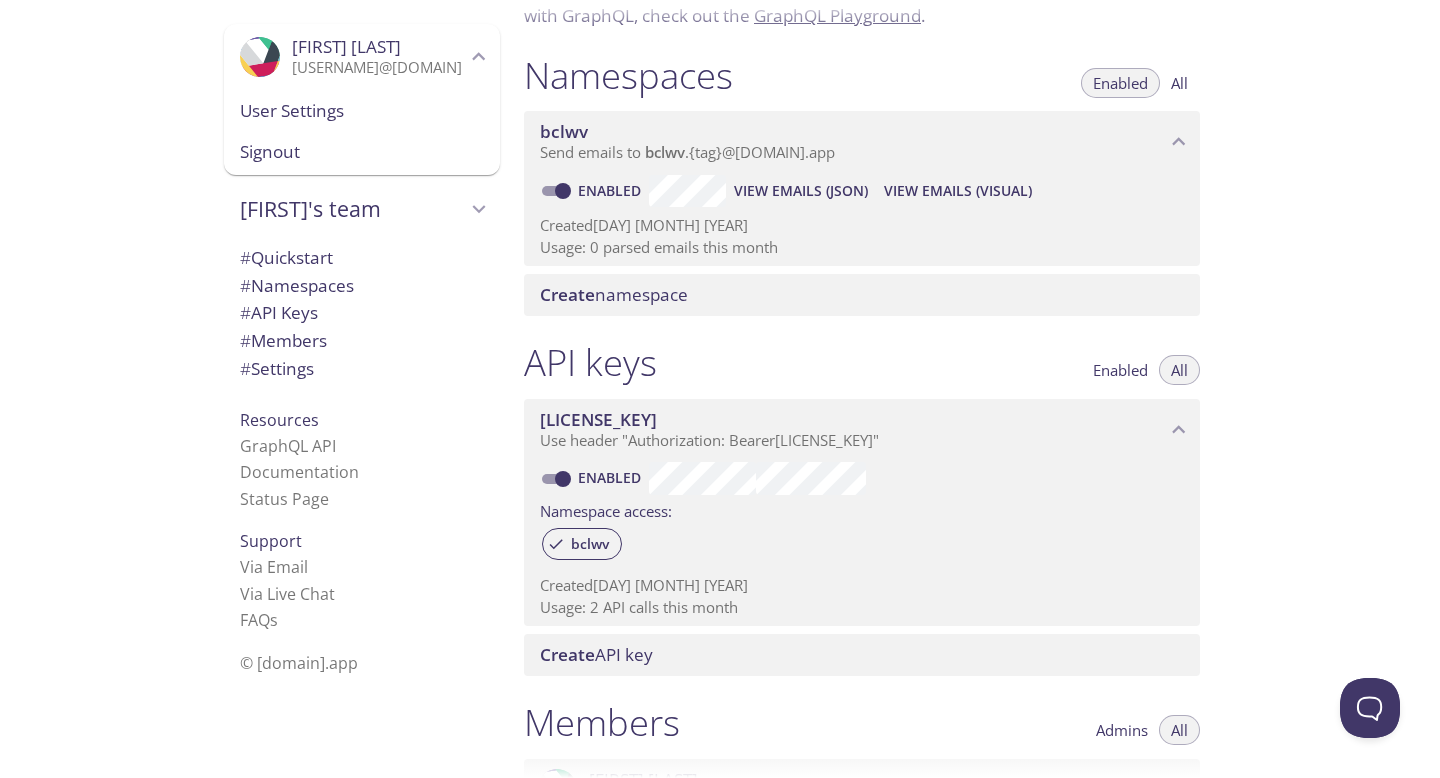 click on "All" at bounding box center (1179, 83) 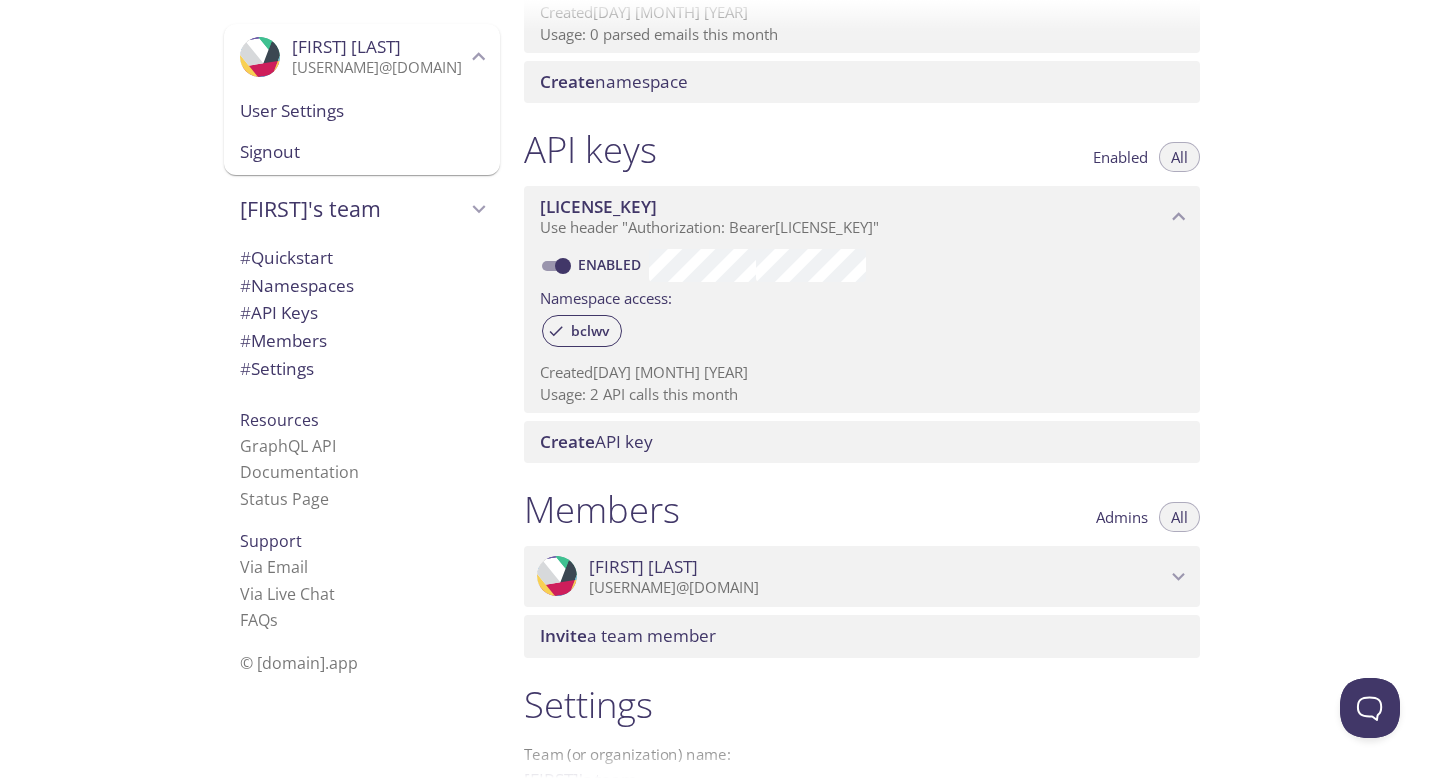 scroll, scrollTop: 500, scrollLeft: 0, axis: vertical 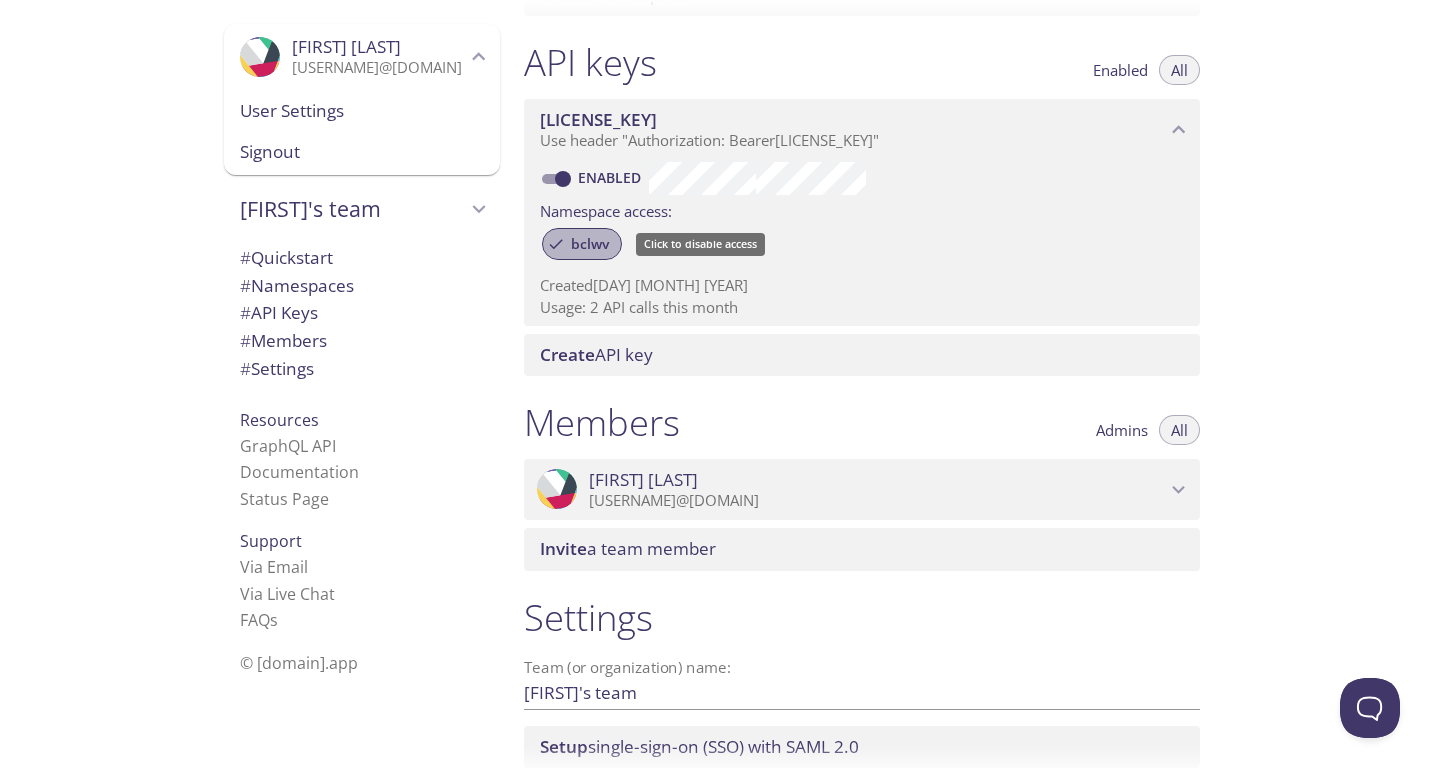 click on "bclwv" at bounding box center (590, 244) 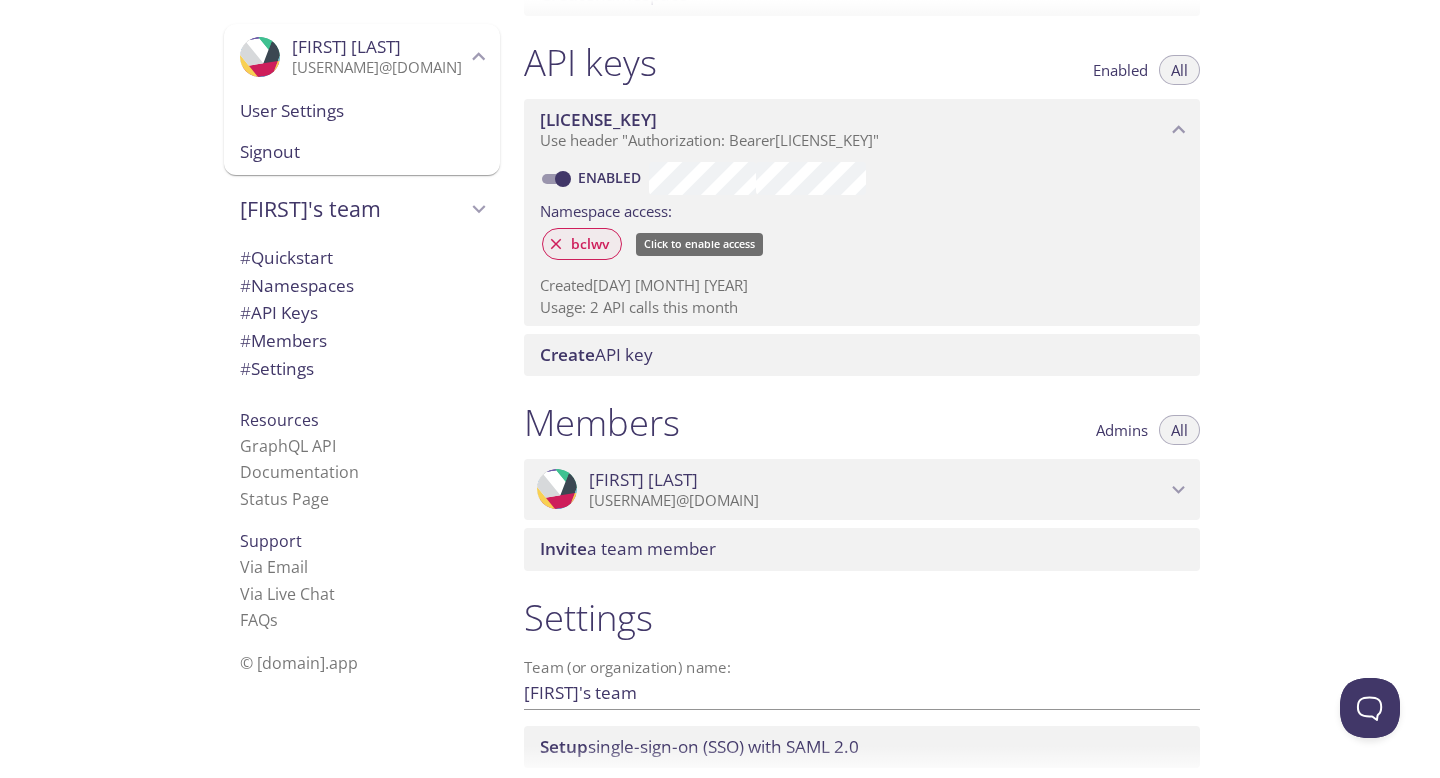 click on "bclwv" at bounding box center [590, 244] 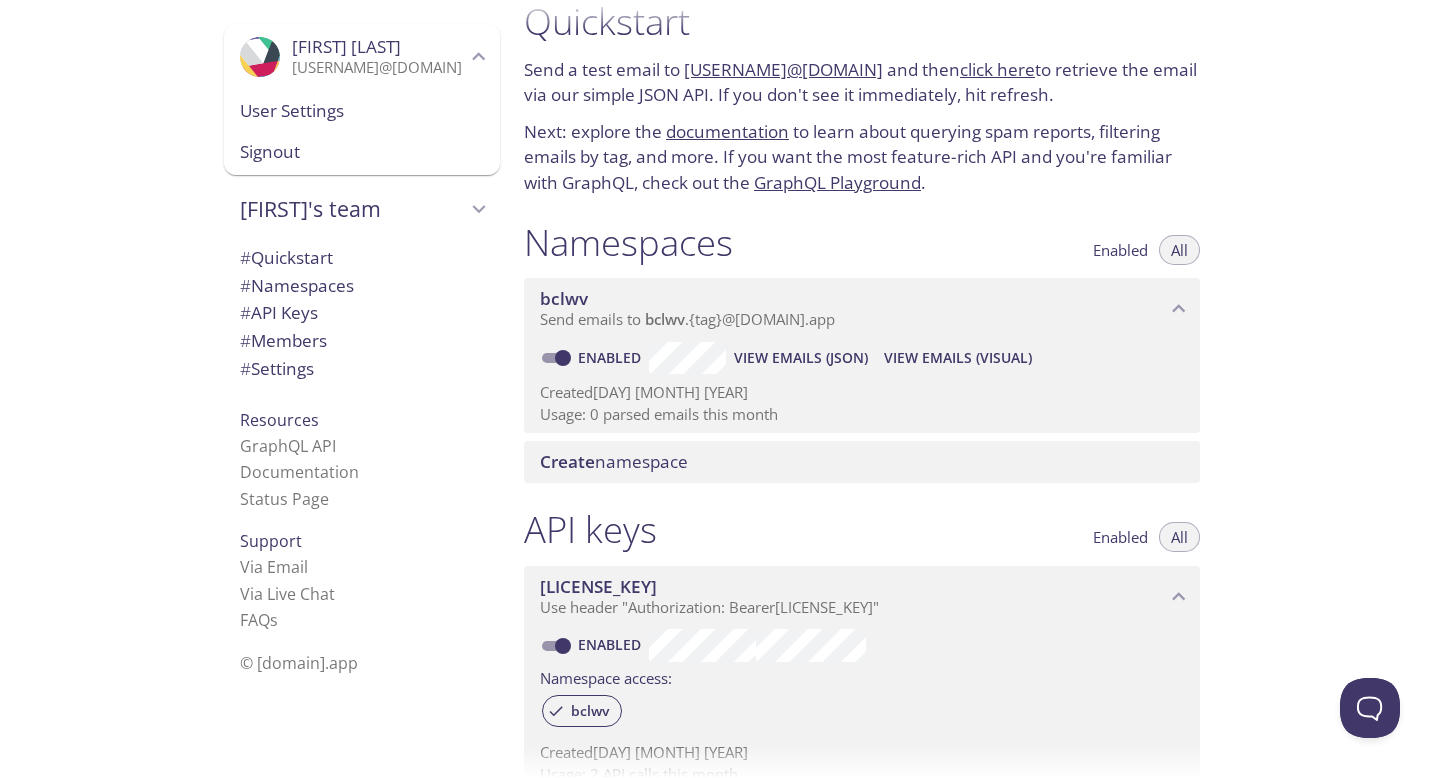scroll, scrollTop: 0, scrollLeft: 0, axis: both 